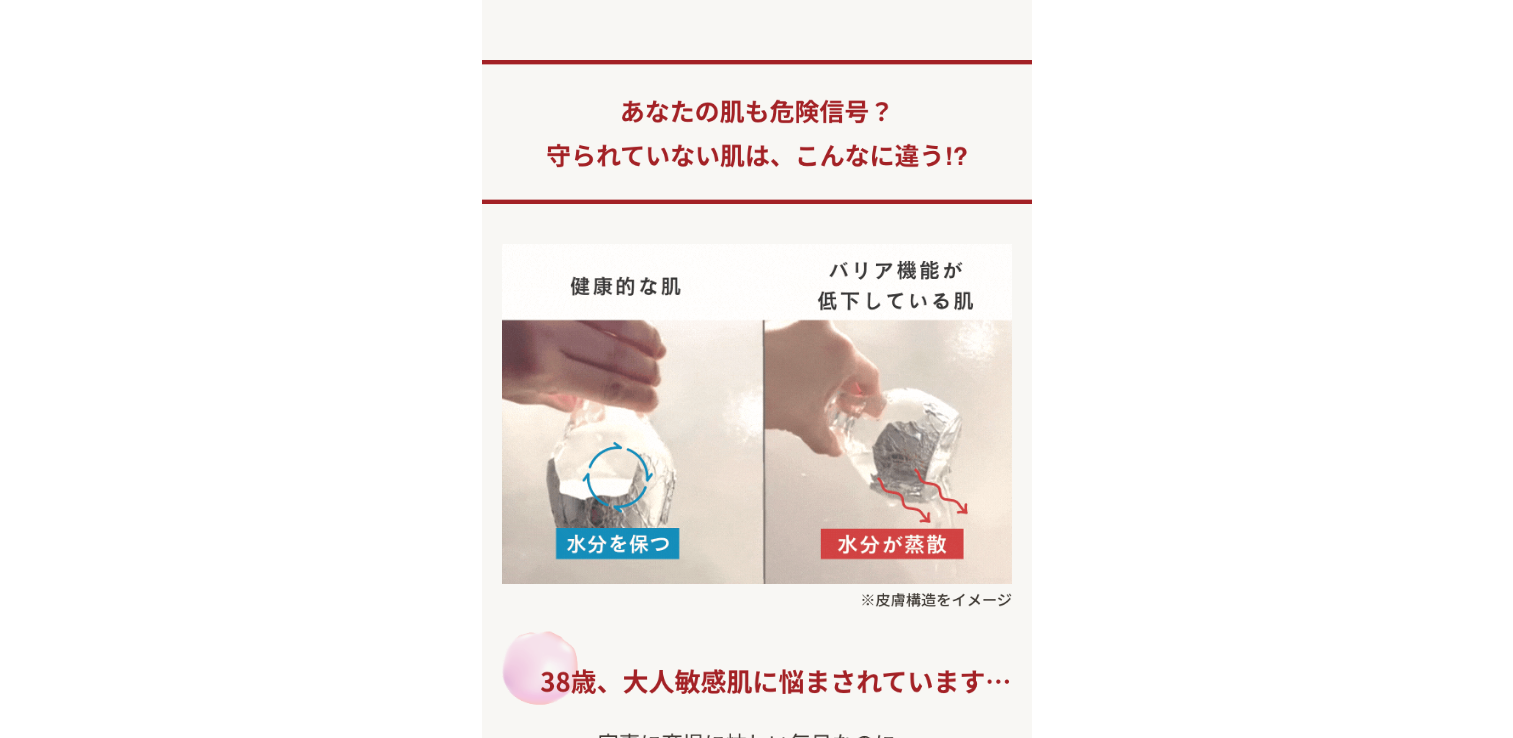 scroll, scrollTop: 0, scrollLeft: 0, axis: both 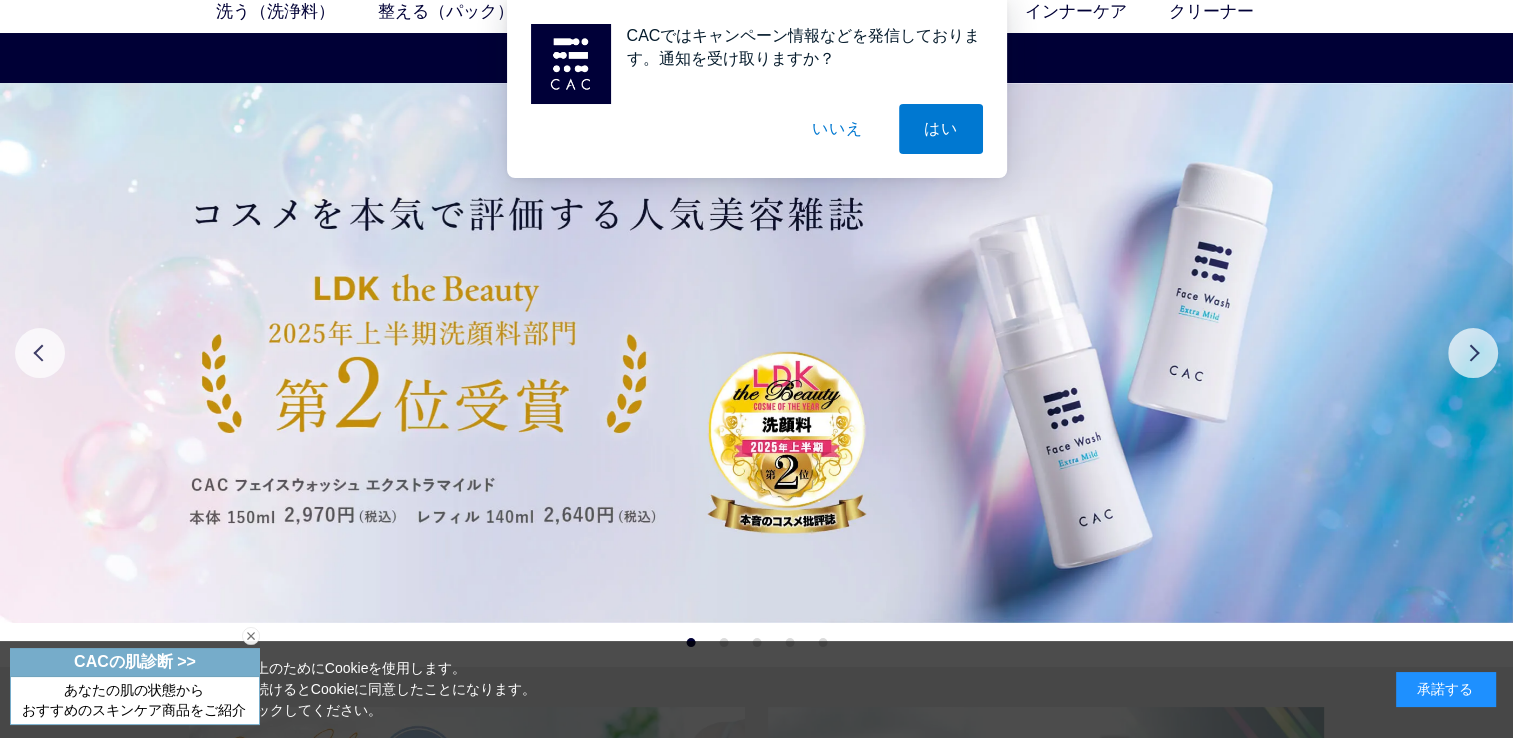 click on "いいえ" at bounding box center [837, 129] 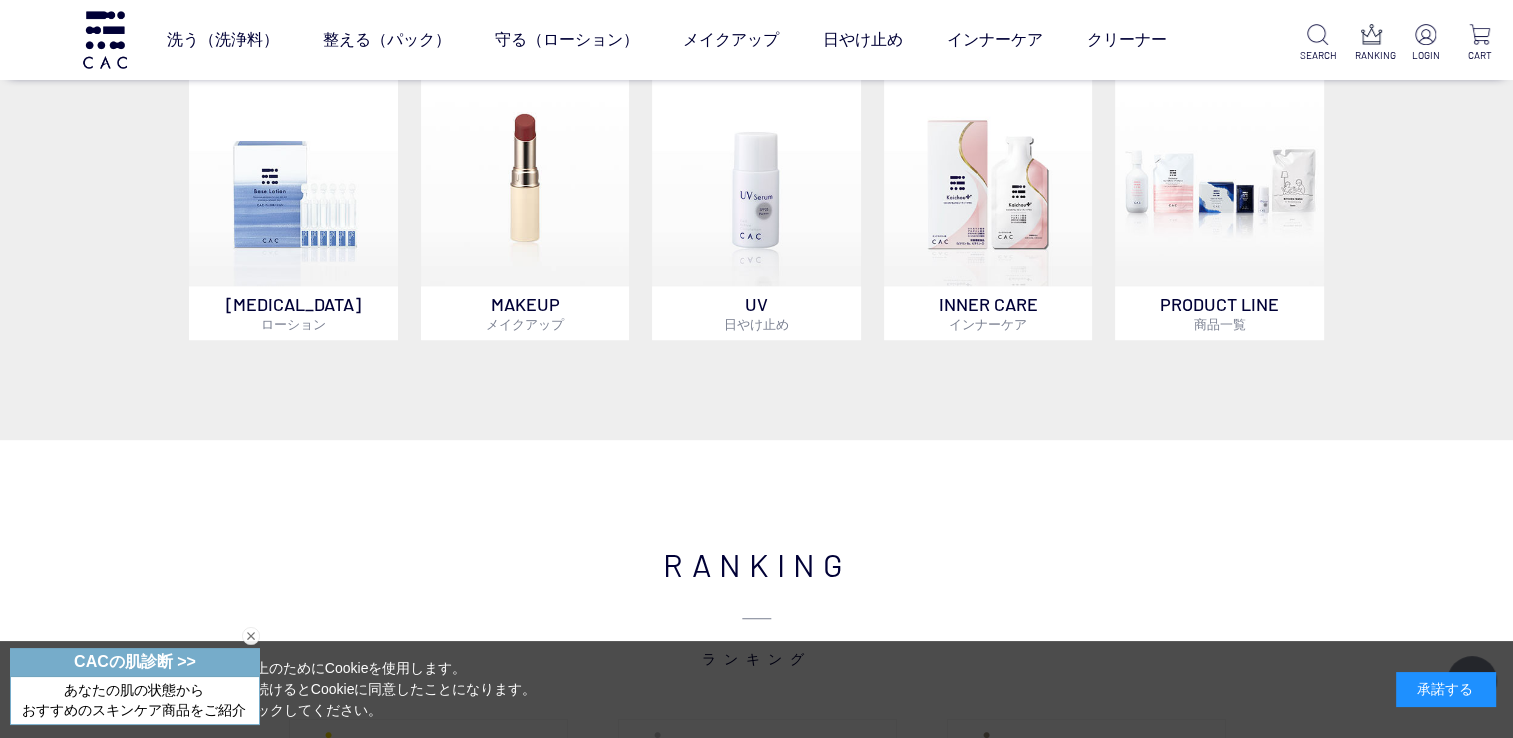 scroll, scrollTop: 1200, scrollLeft: 0, axis: vertical 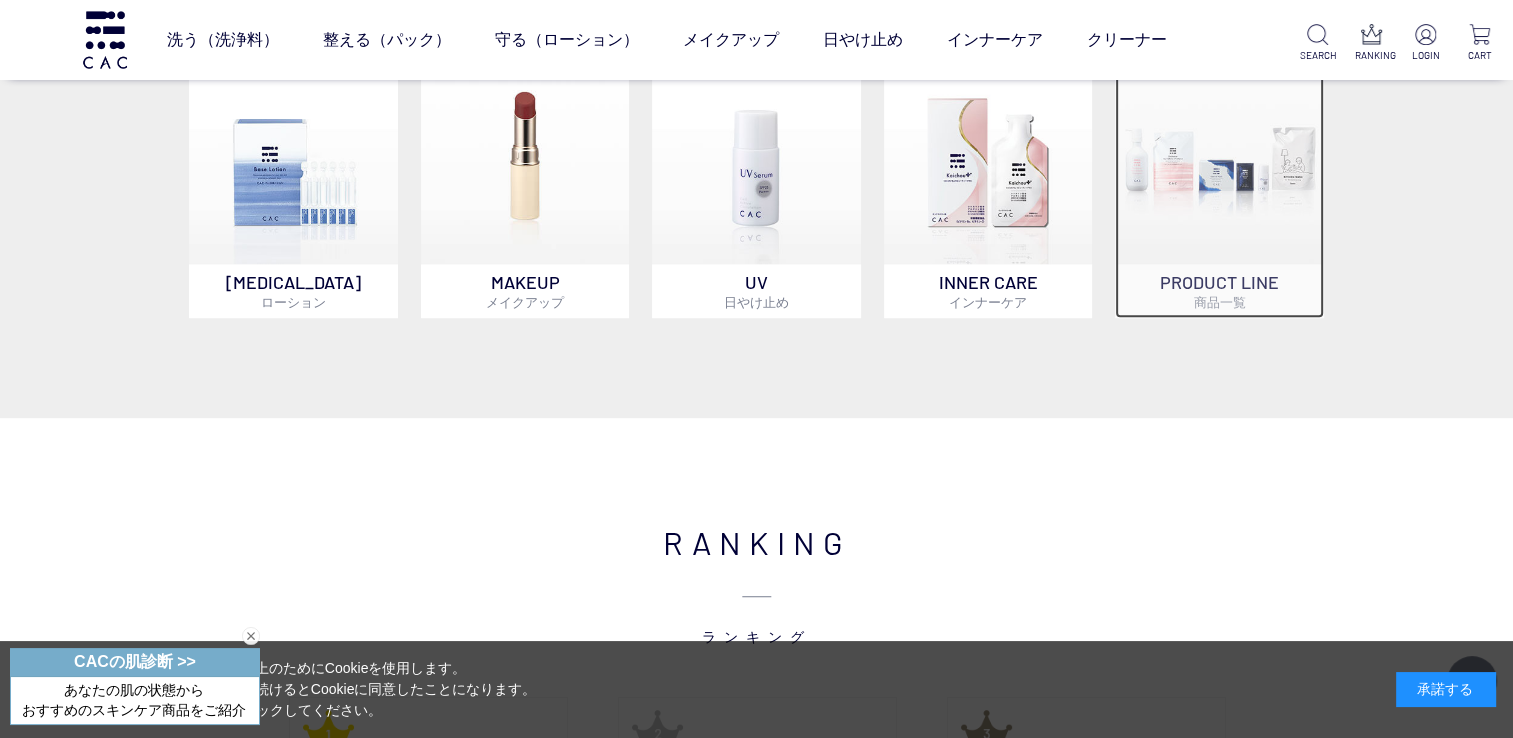 click at bounding box center (1219, 160) 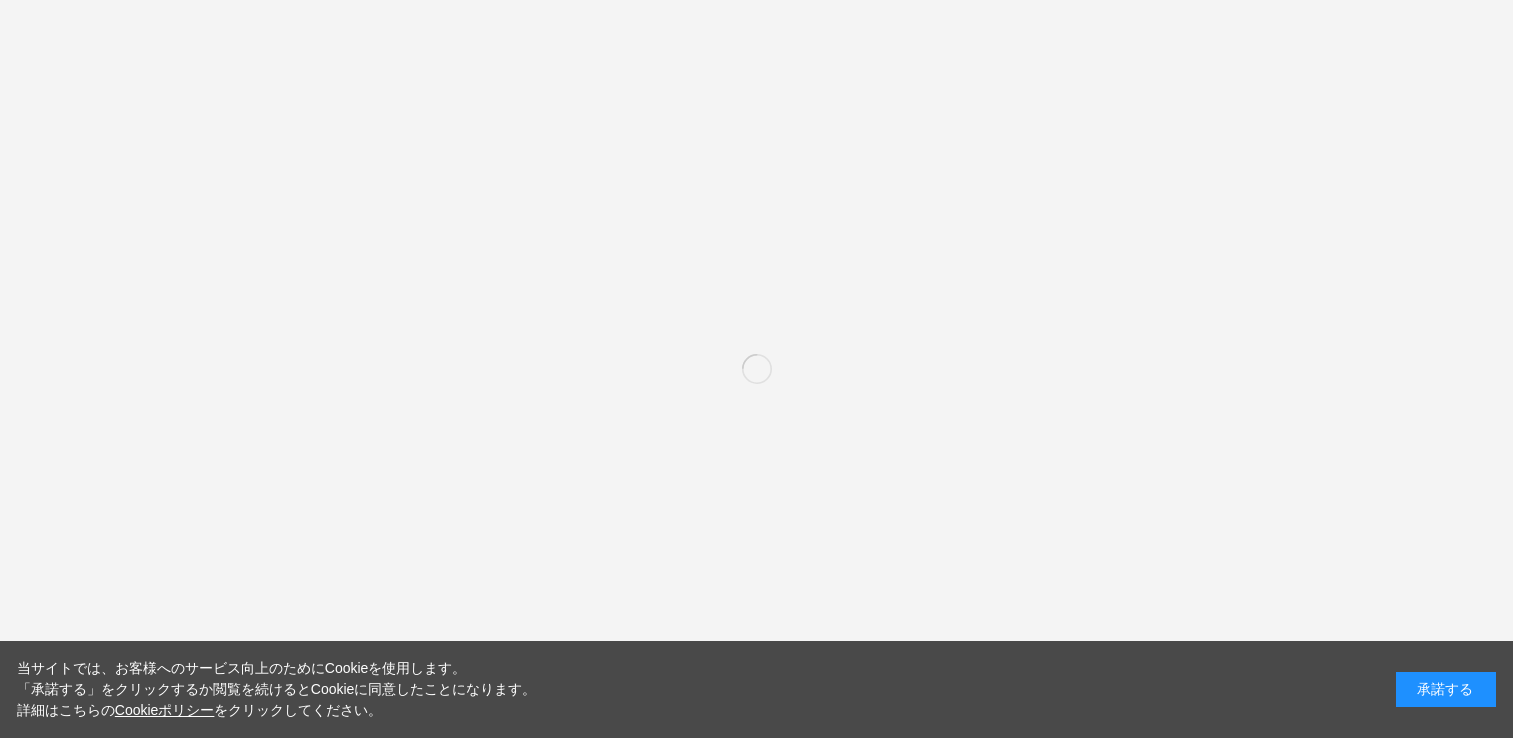 scroll, scrollTop: 0, scrollLeft: 0, axis: both 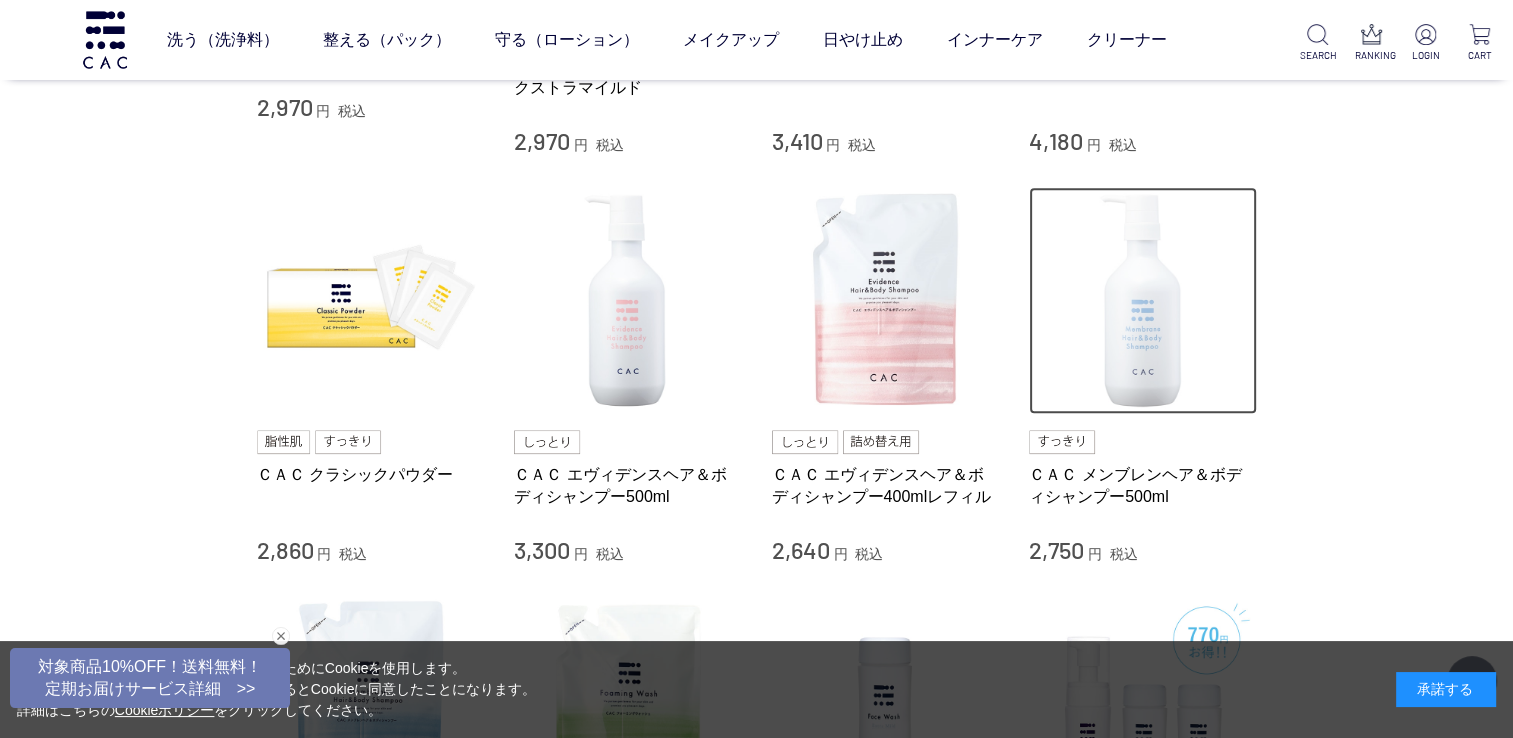 click at bounding box center [1143, 301] 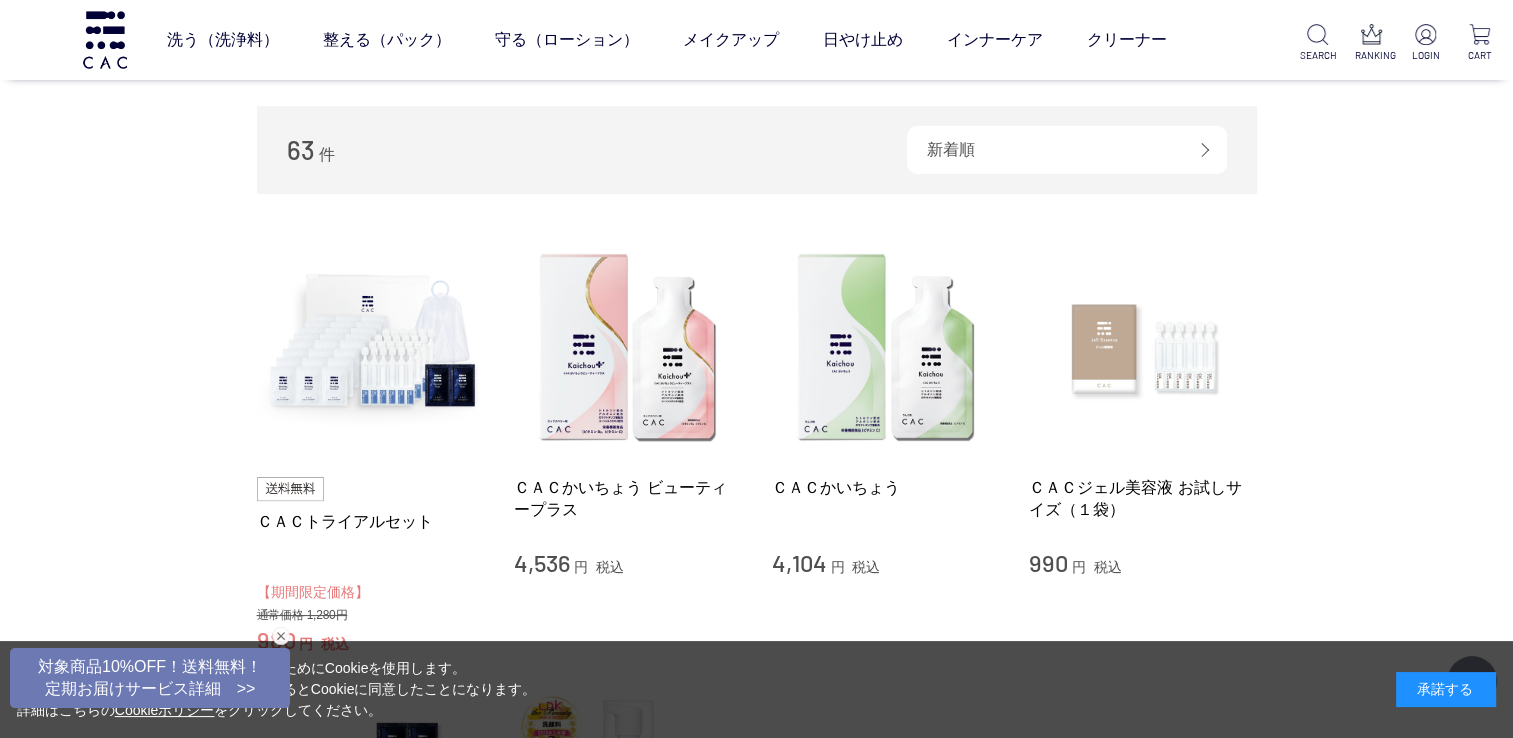 scroll, scrollTop: 200, scrollLeft: 0, axis: vertical 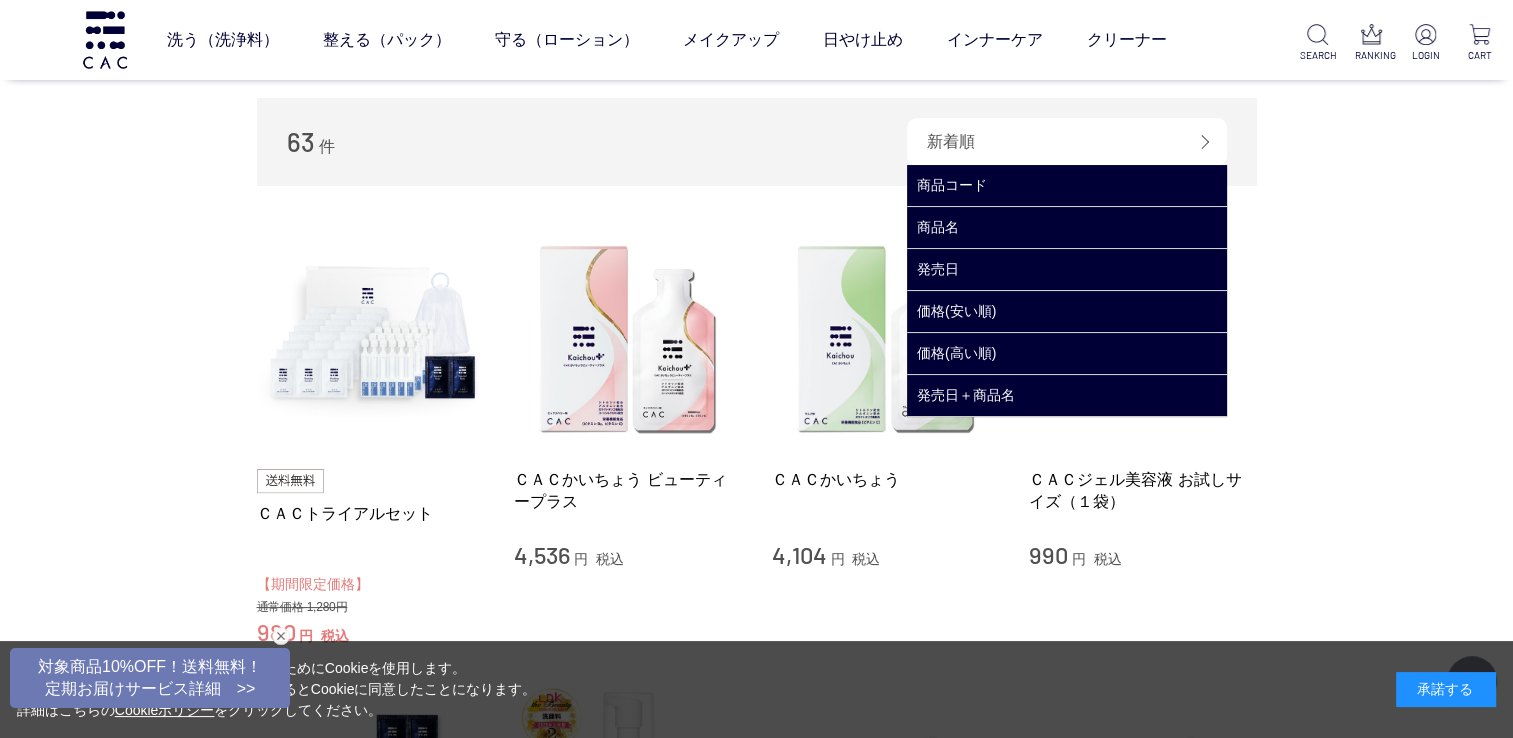 click on "新着順" at bounding box center [1067, 142] 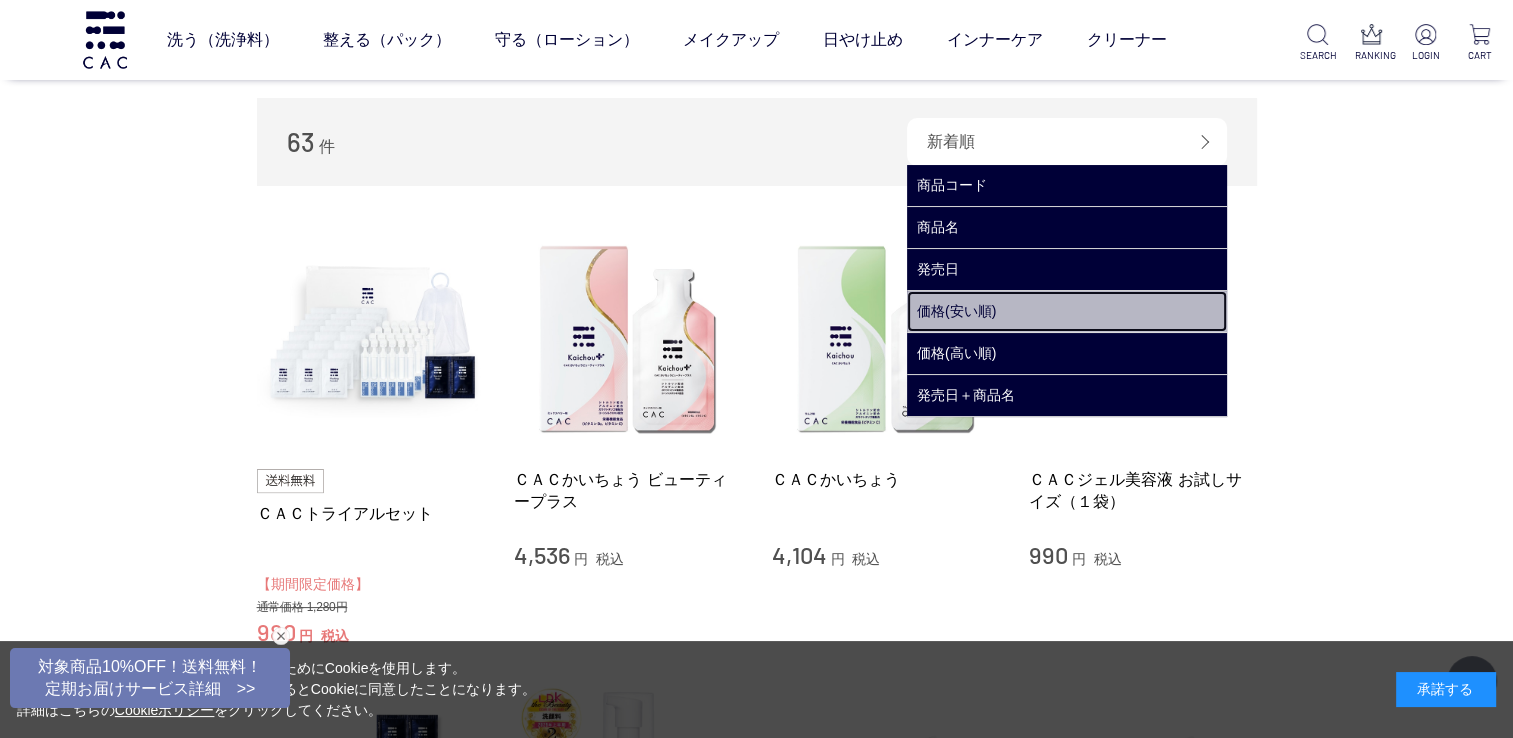 click on "価格(安い順)" at bounding box center [1067, 311] 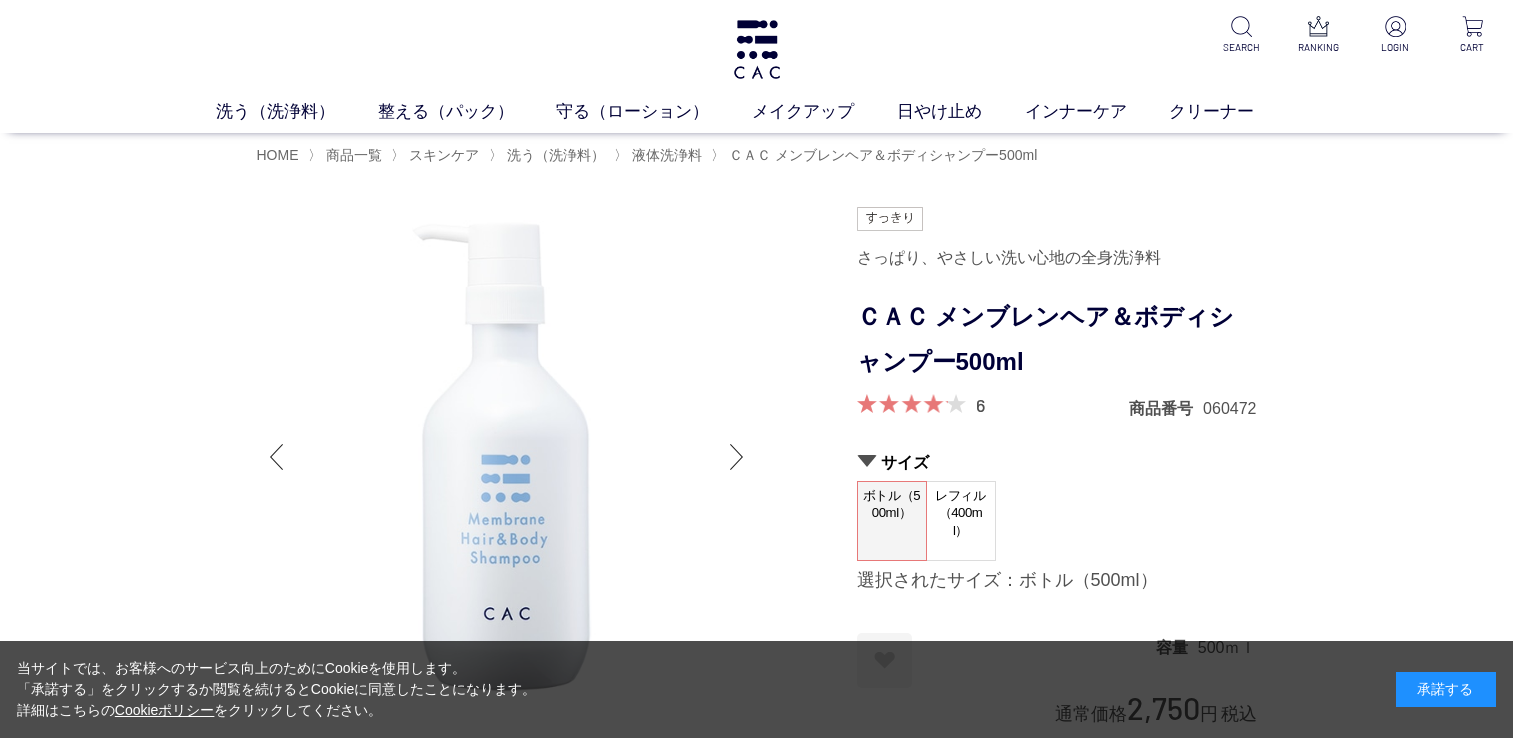 scroll, scrollTop: 0, scrollLeft: 0, axis: both 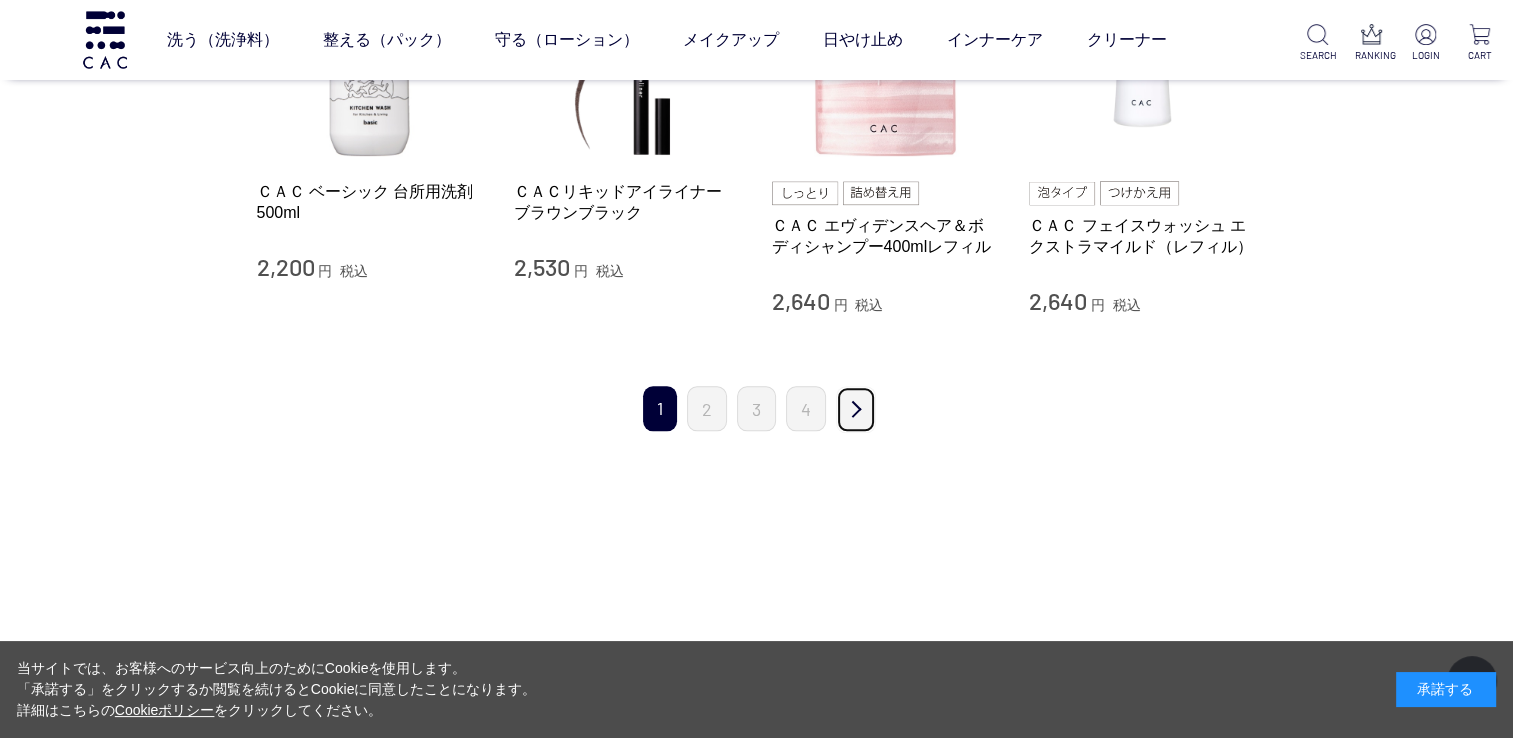 click on "次" at bounding box center (856, 409) 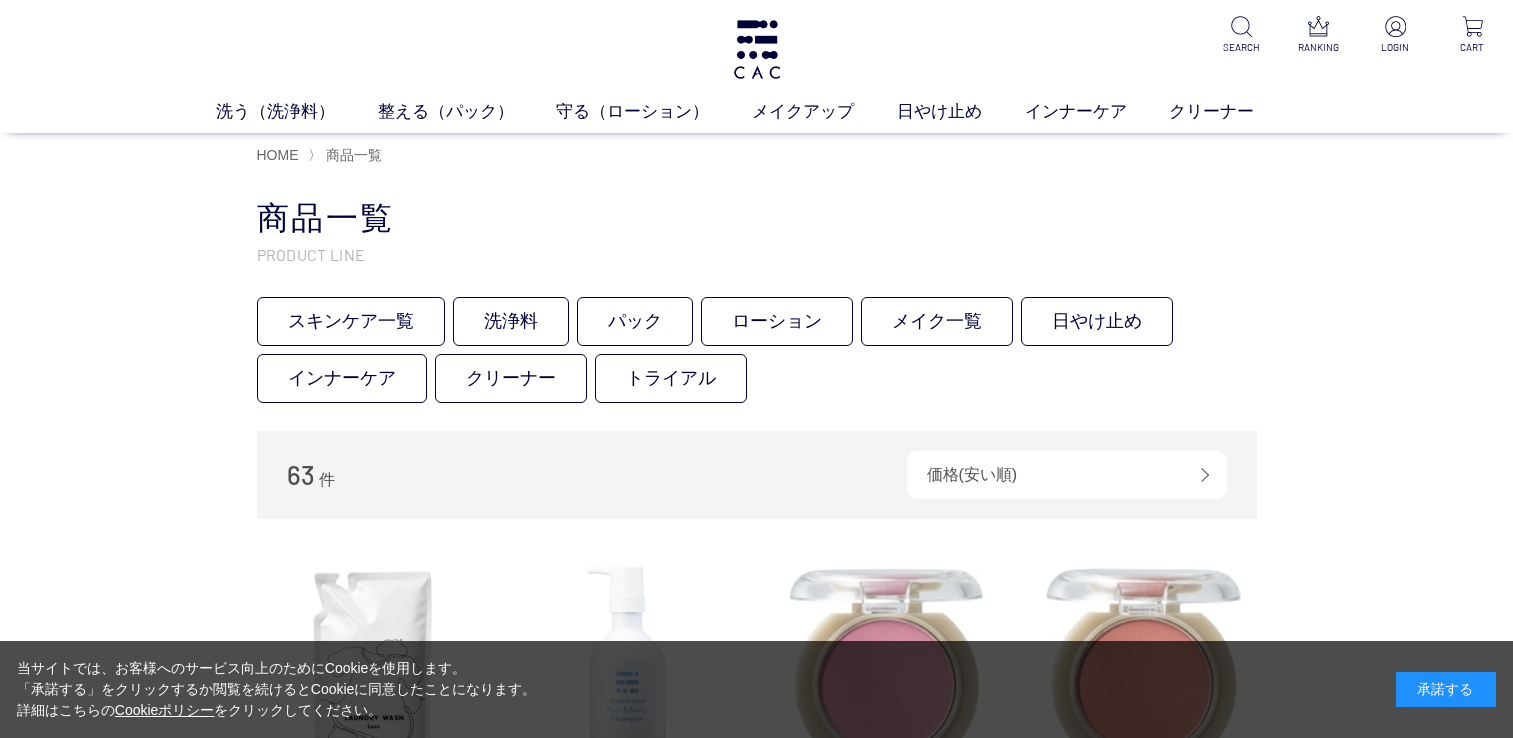 scroll, scrollTop: 100, scrollLeft: 0, axis: vertical 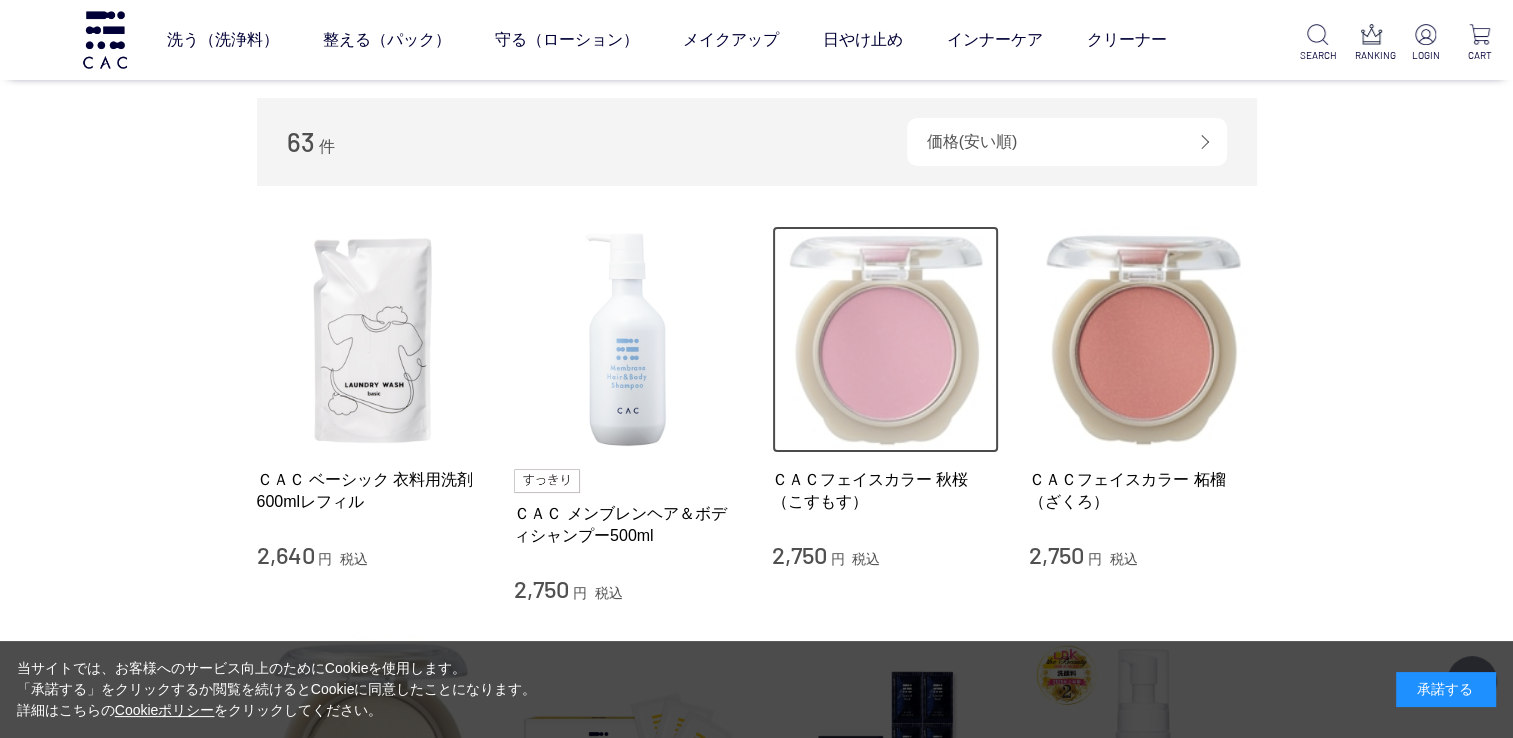 click at bounding box center (886, 340) 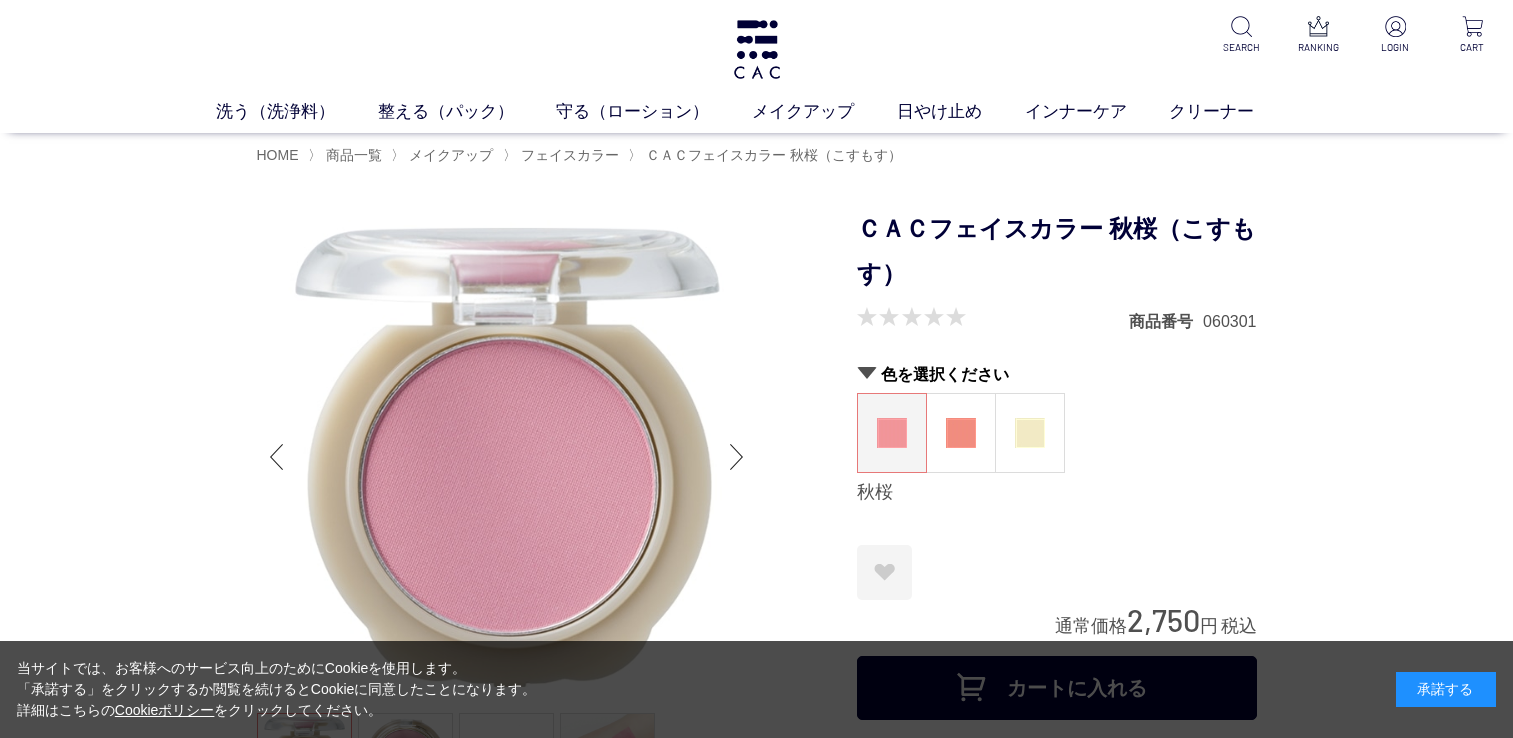 scroll, scrollTop: 0, scrollLeft: 0, axis: both 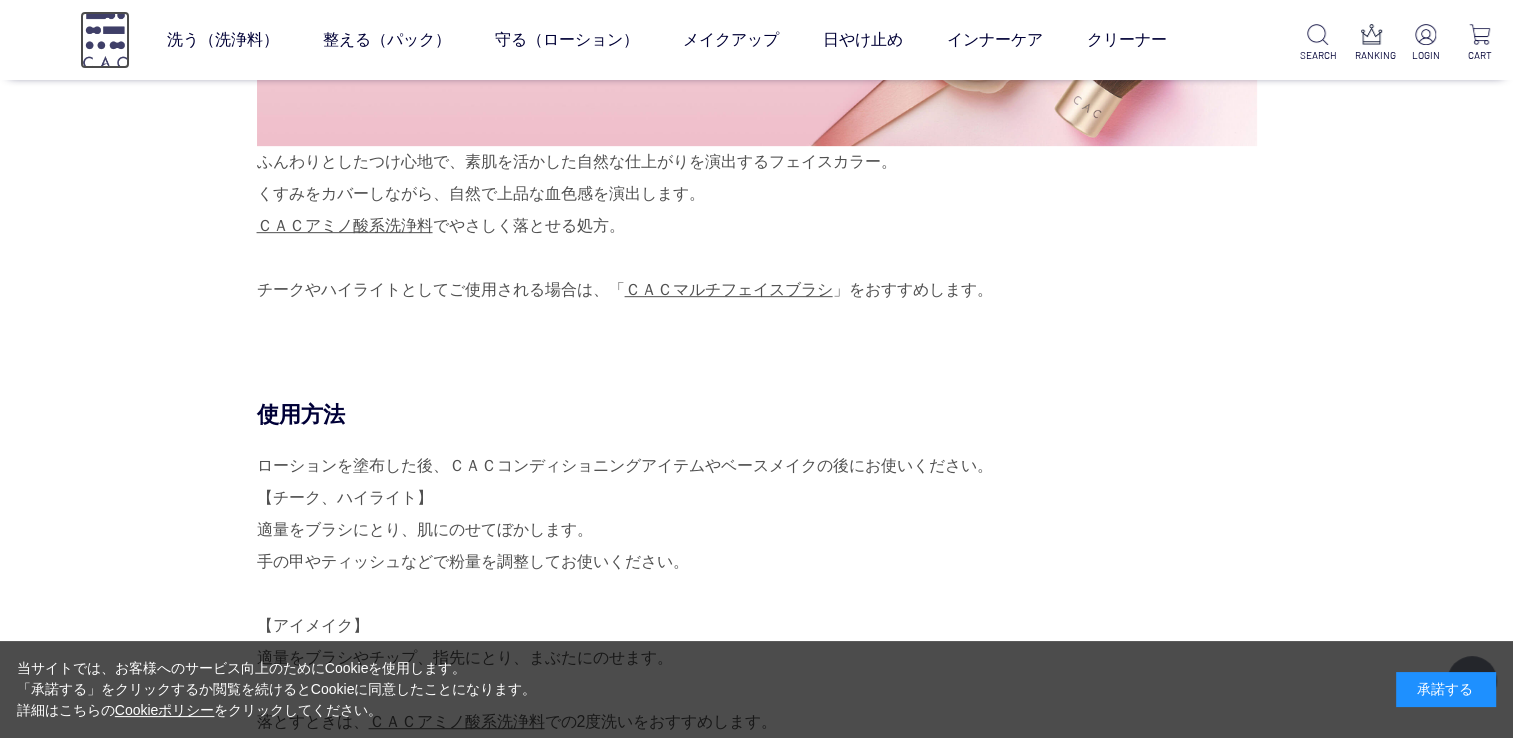 click at bounding box center [105, 39] 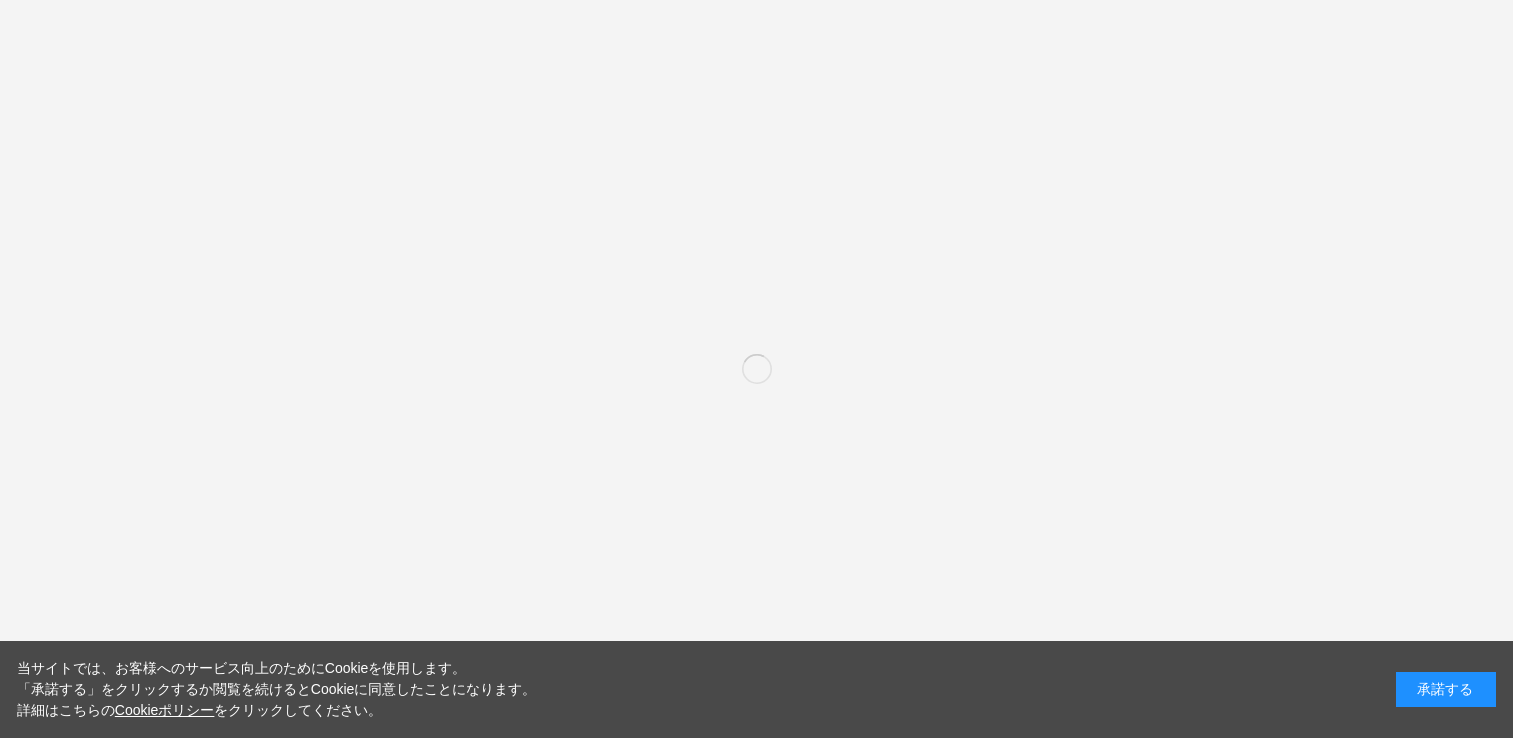 scroll, scrollTop: 0, scrollLeft: 0, axis: both 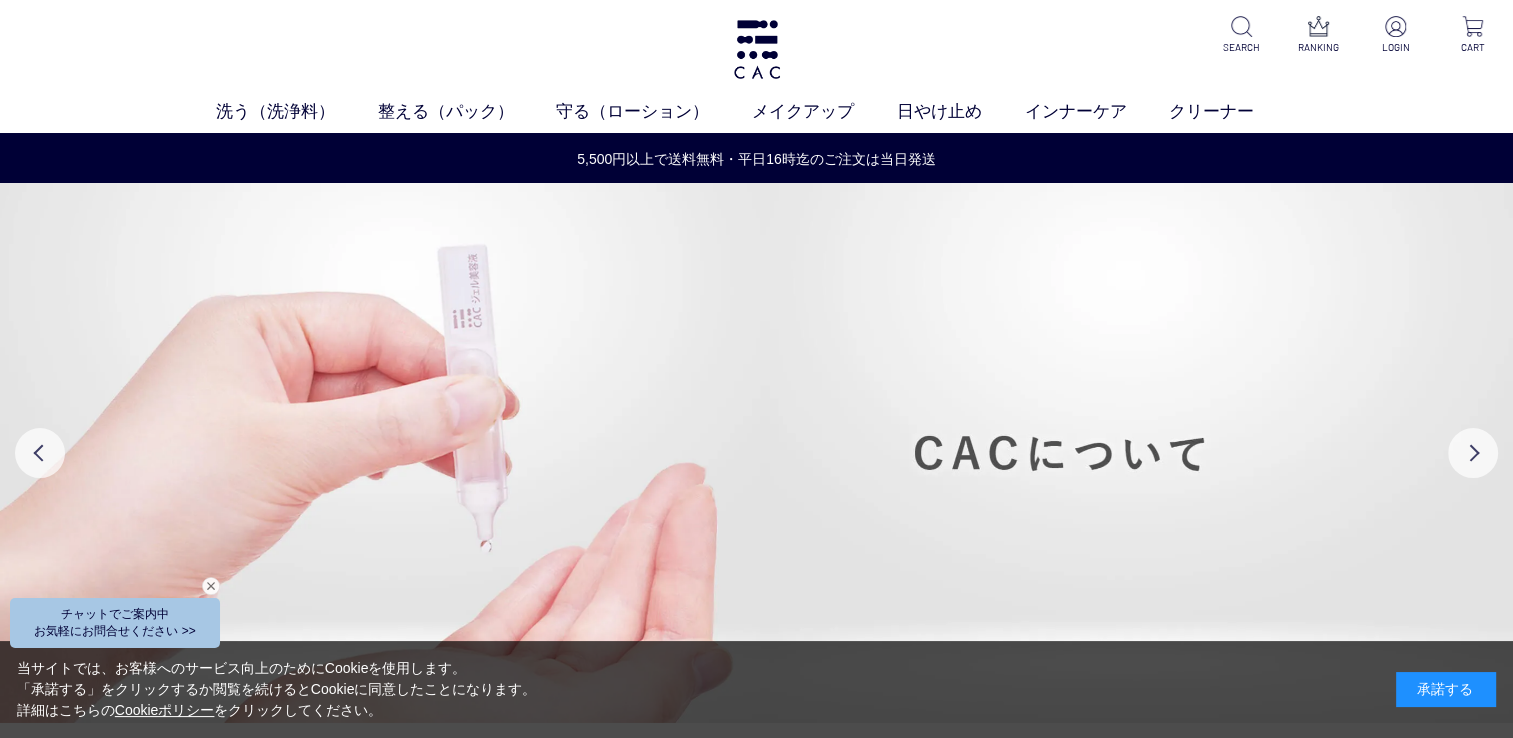 click on "洗う（洗浄料）
液体洗浄料
パウダー洗浄料
泡洗顔料
グッズ
整える（パック）
フェイスパック
ヘアパック
守る（ローション）
保湿化粧水
柔軟化粧水
美容液
ジェル
メイクアップ
ベース
アイ
フェイスカラー
リップ
日やけ止め
インナーケア
クリーナー
SEARCH
RANKING
LOGIN
CART" at bounding box center [756, 66] 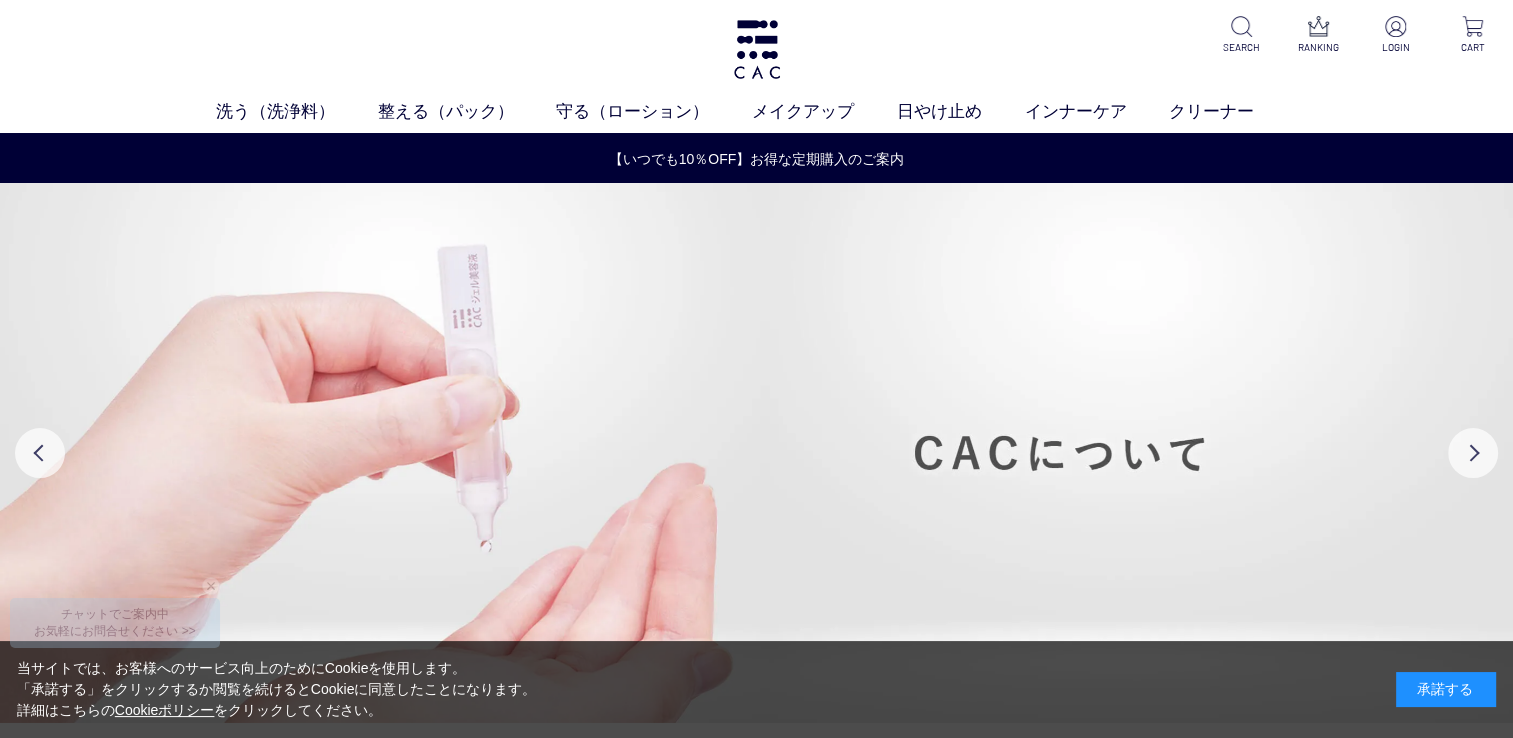 click on "洗う（洗浄料）
液体洗浄料
パウダー洗浄料
泡洗顔料
グッズ
整える（パック）
フェイスパック
ヘアパック
守る（ローション）
保湿化粧水
柔軟化粧水
美容液
ジェル
メイクアップ
ベース
アイ
フェイスカラー
リップ
日やけ止め
インナーケア
クリーナー
SEARCH
RANKING
LOGIN
CART" at bounding box center (756, 66) 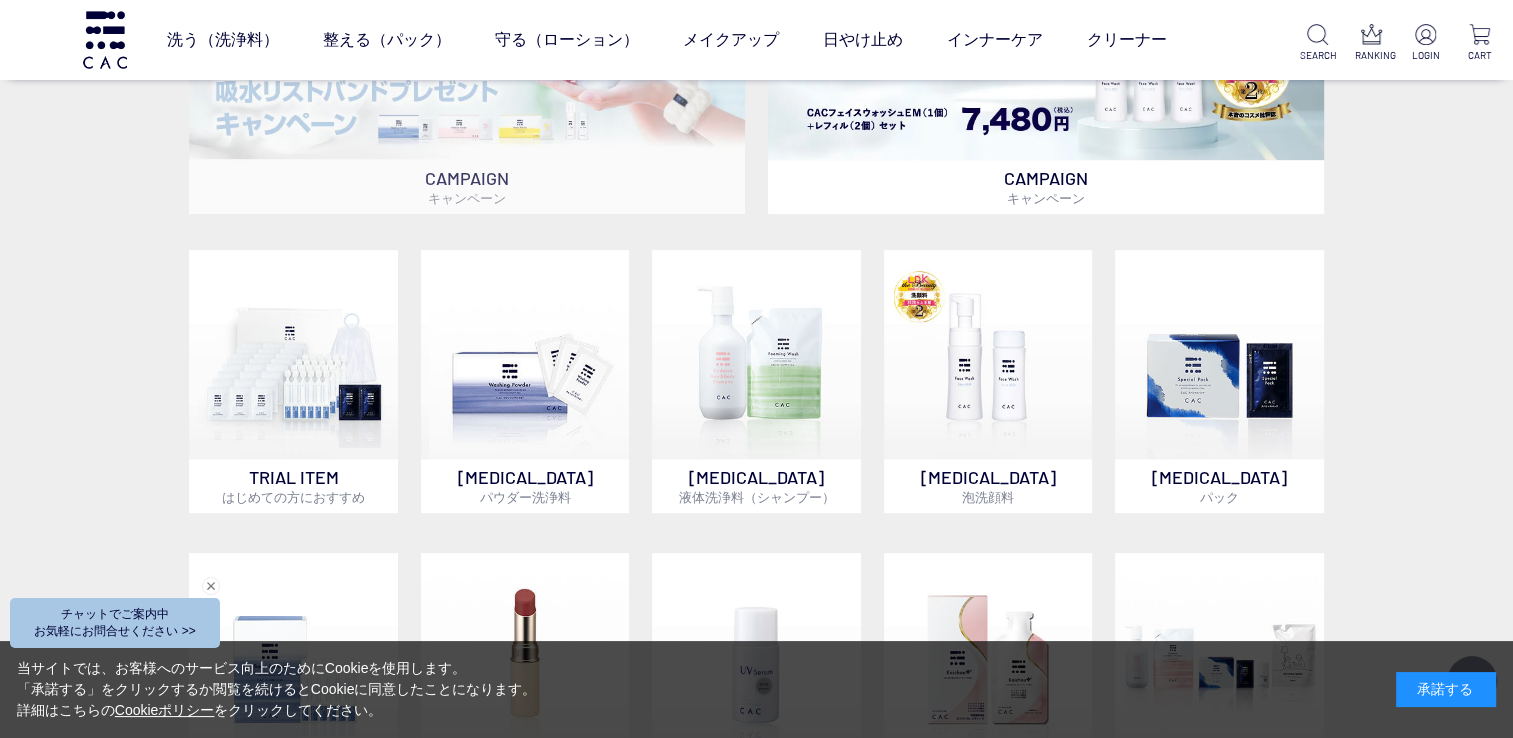 scroll, scrollTop: 800, scrollLeft: 0, axis: vertical 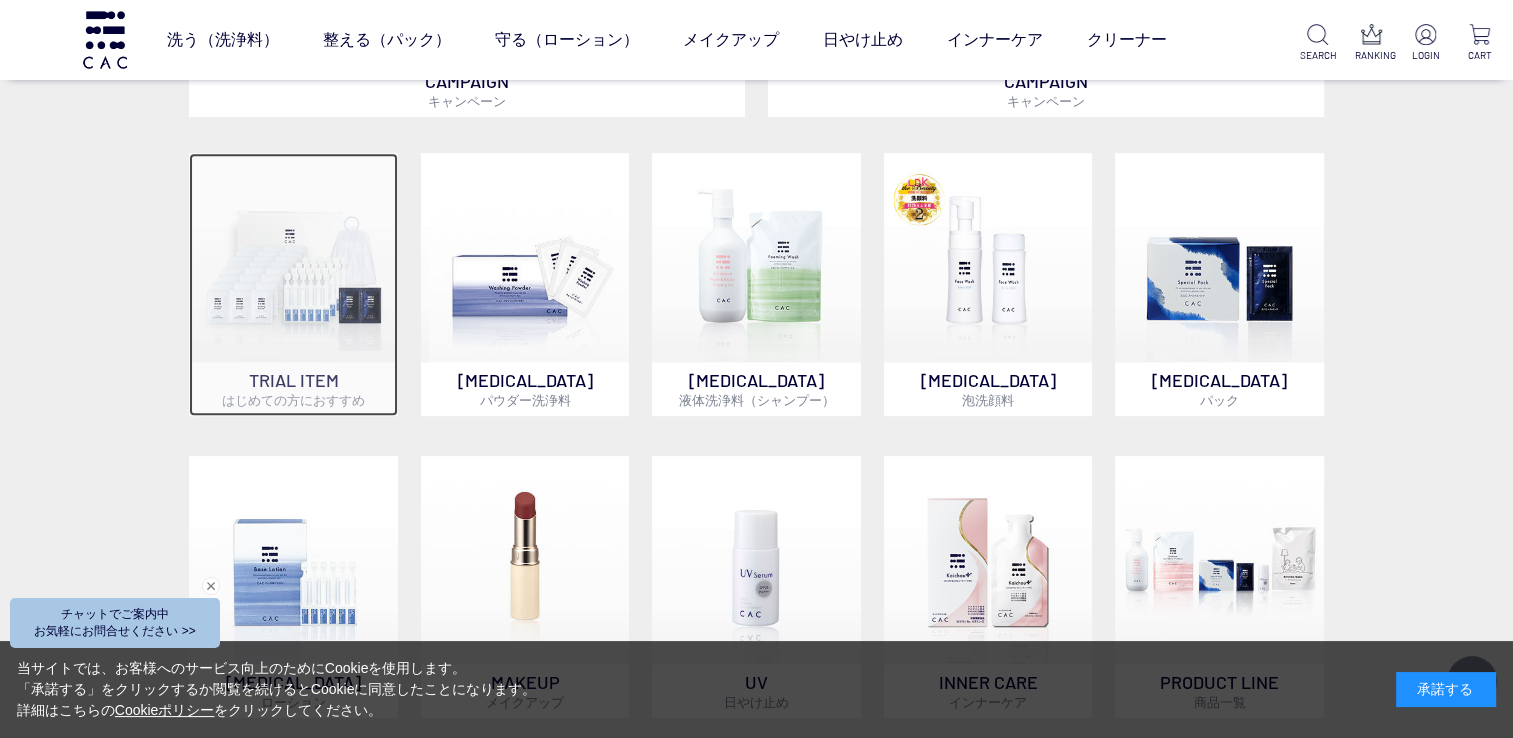 click at bounding box center [293, 257] 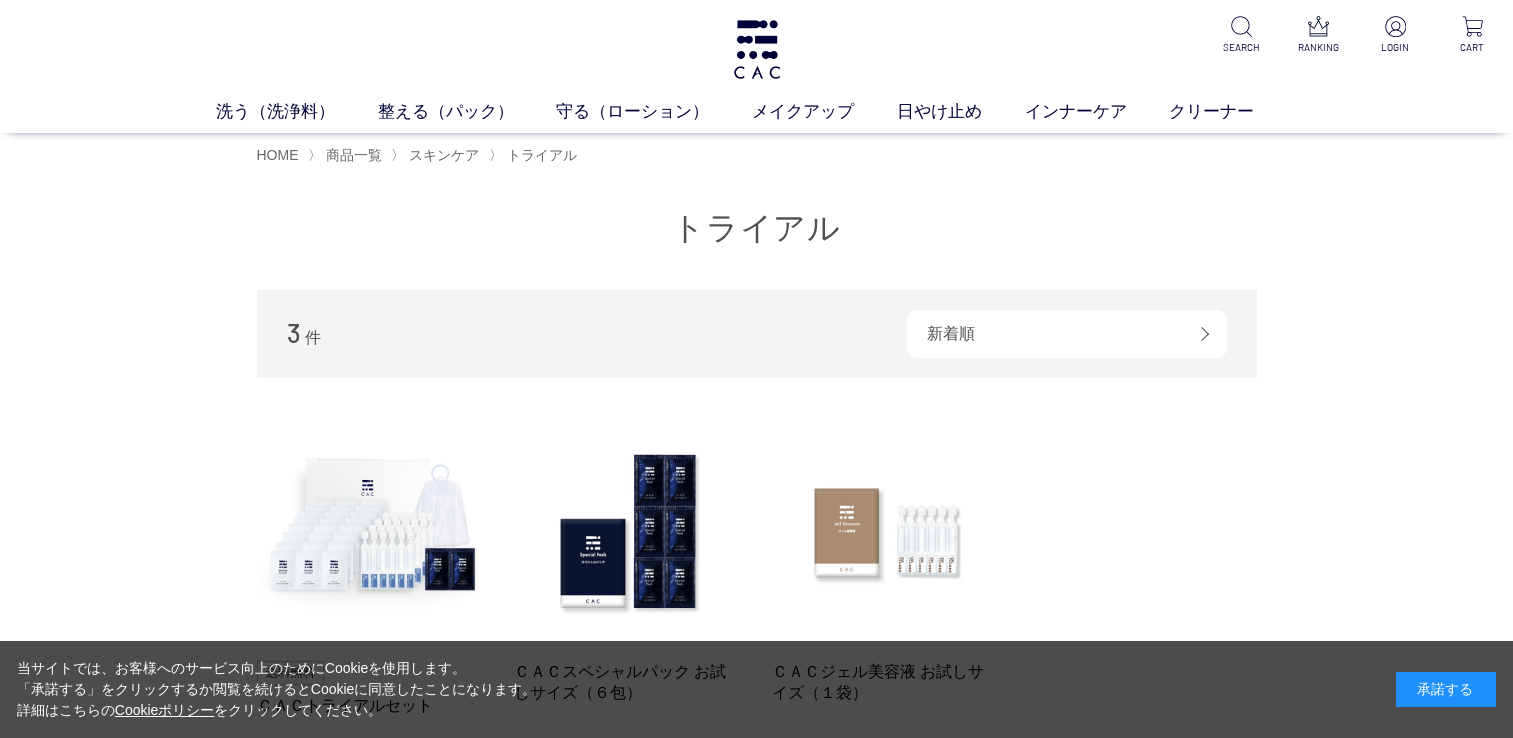 scroll, scrollTop: 0, scrollLeft: 0, axis: both 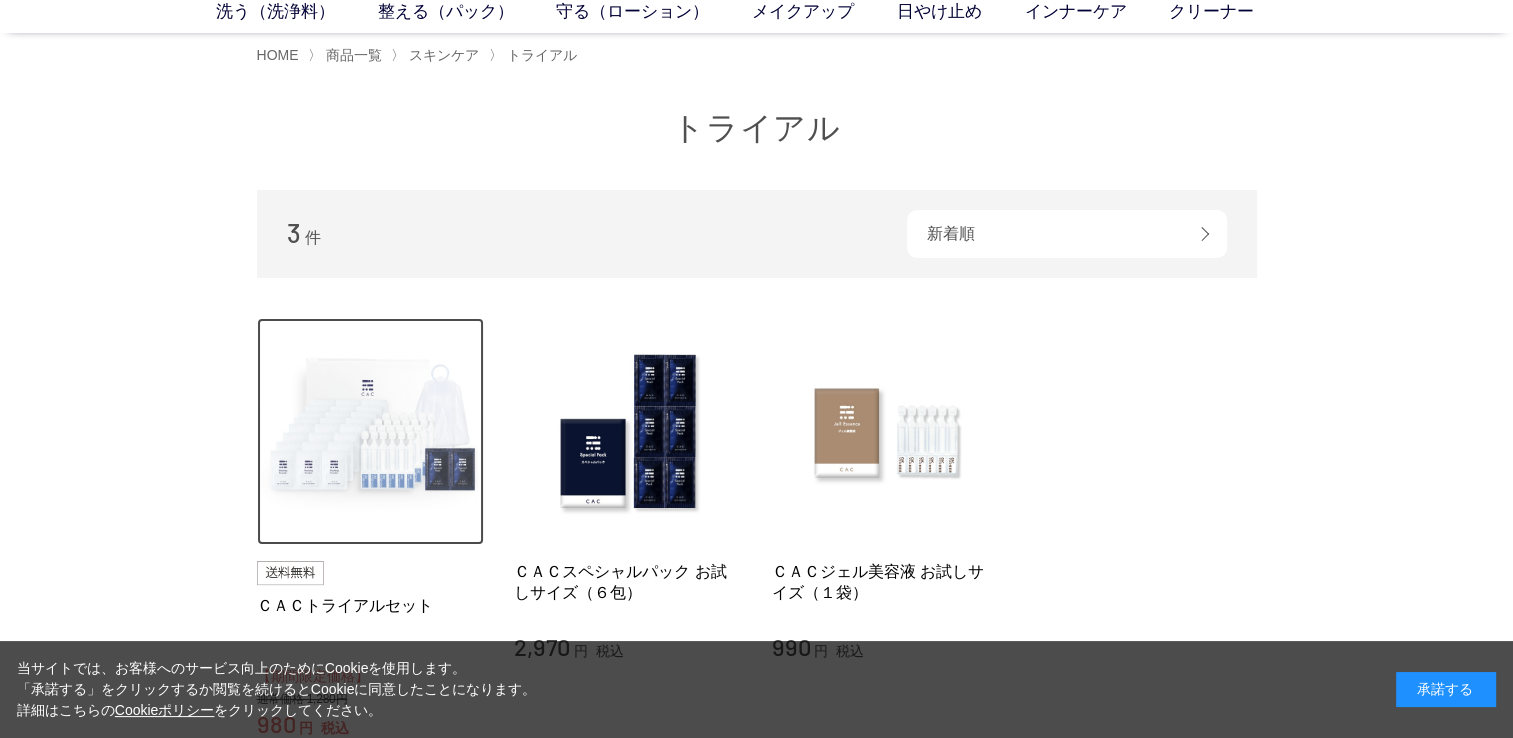 click at bounding box center (371, 432) 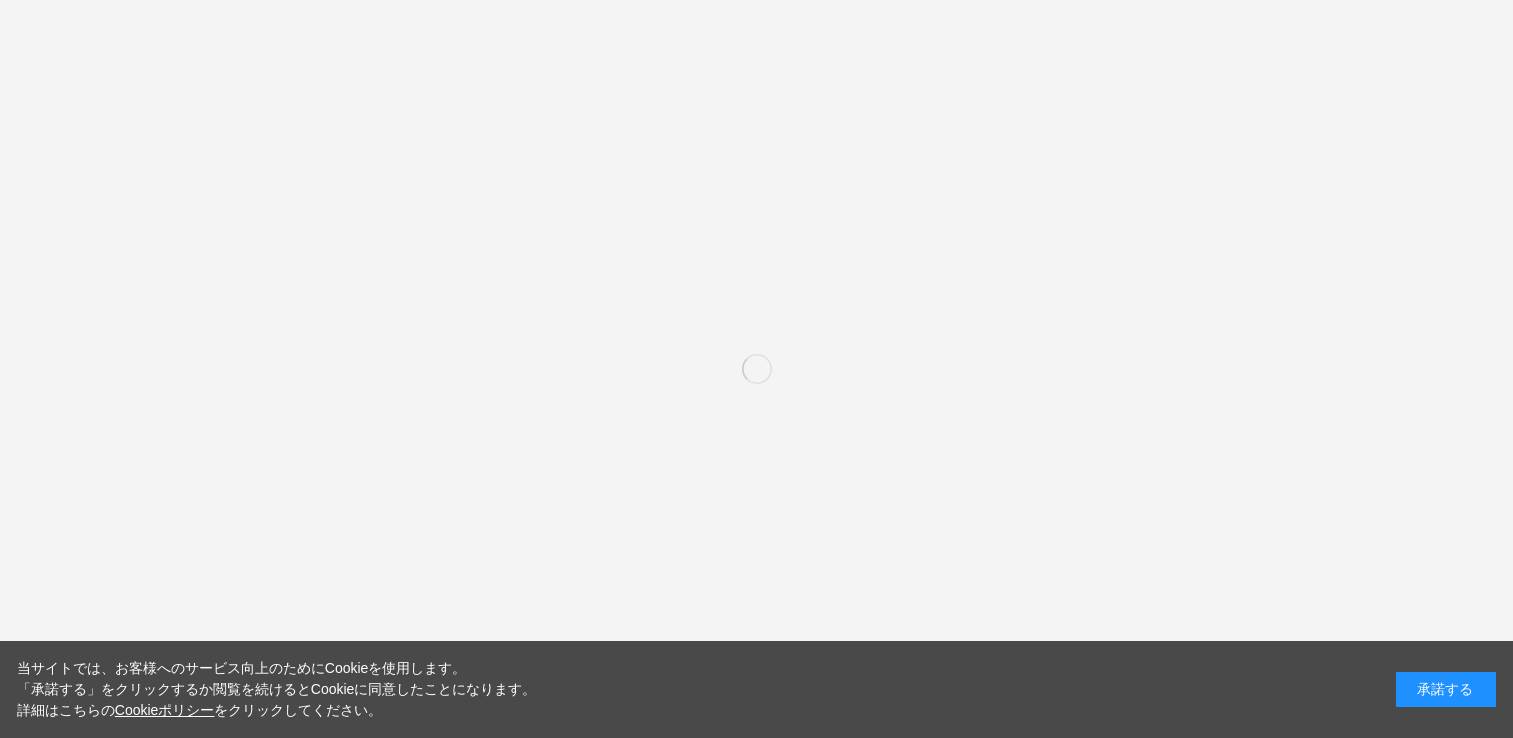 scroll, scrollTop: 0, scrollLeft: 0, axis: both 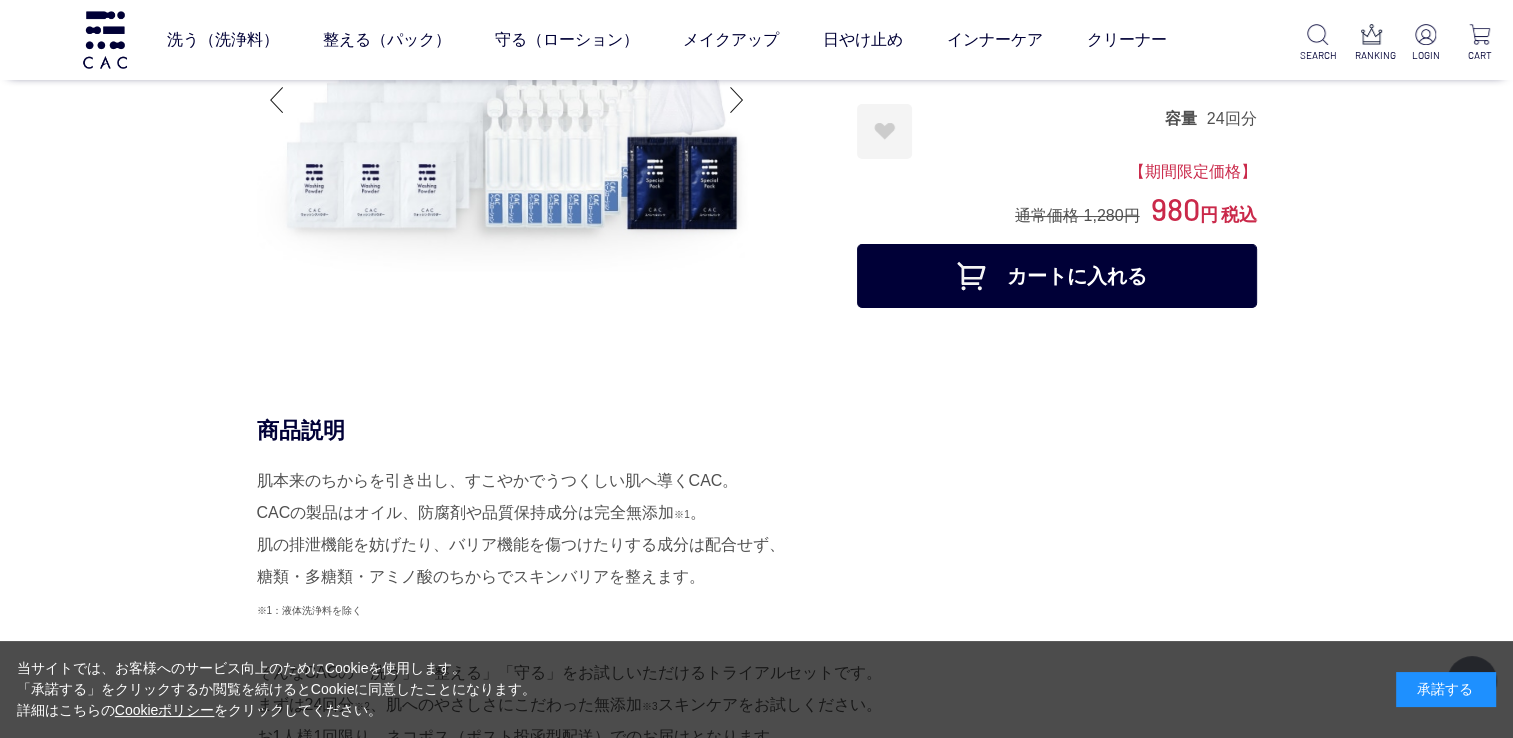 click on "カートに入れる" at bounding box center [1057, 276] 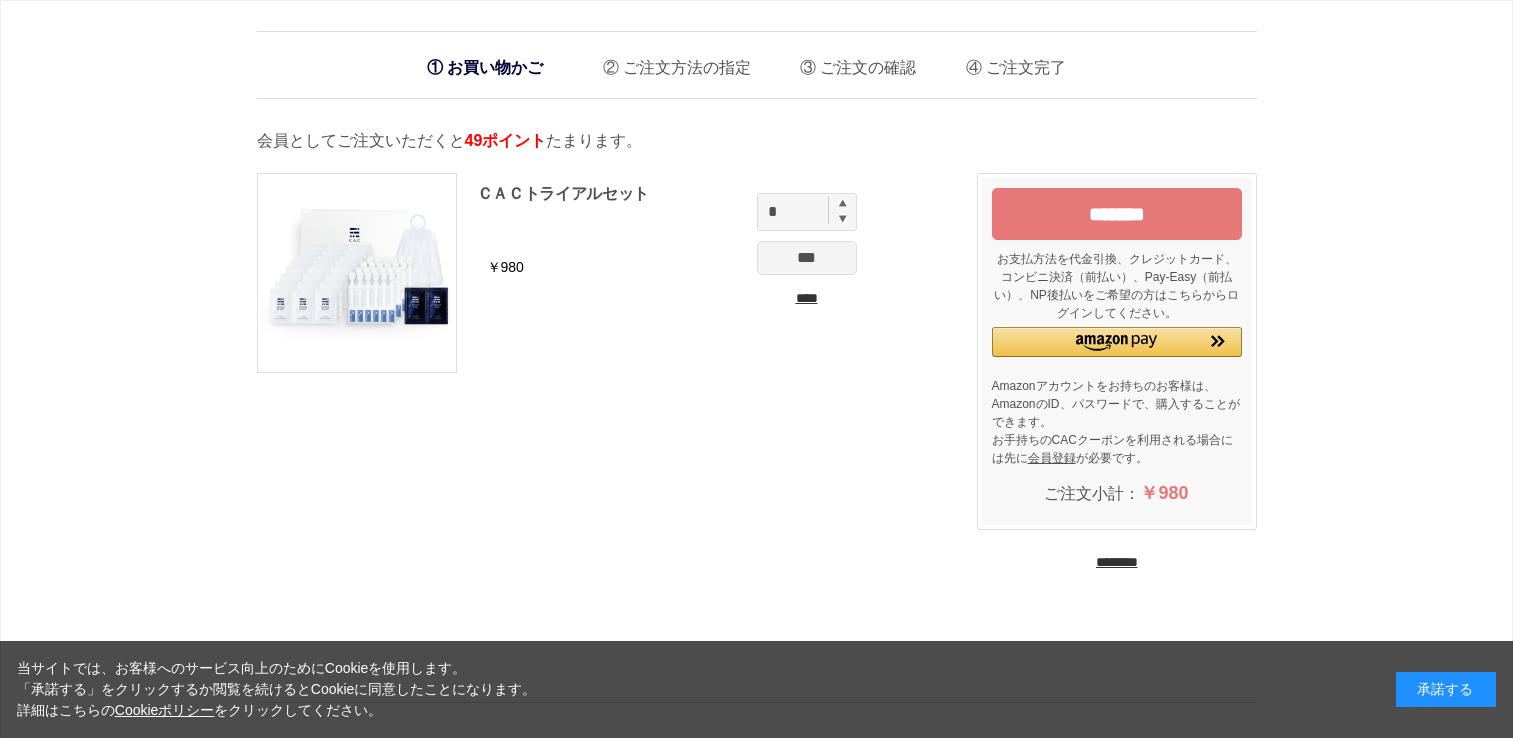 scroll, scrollTop: 0, scrollLeft: 0, axis: both 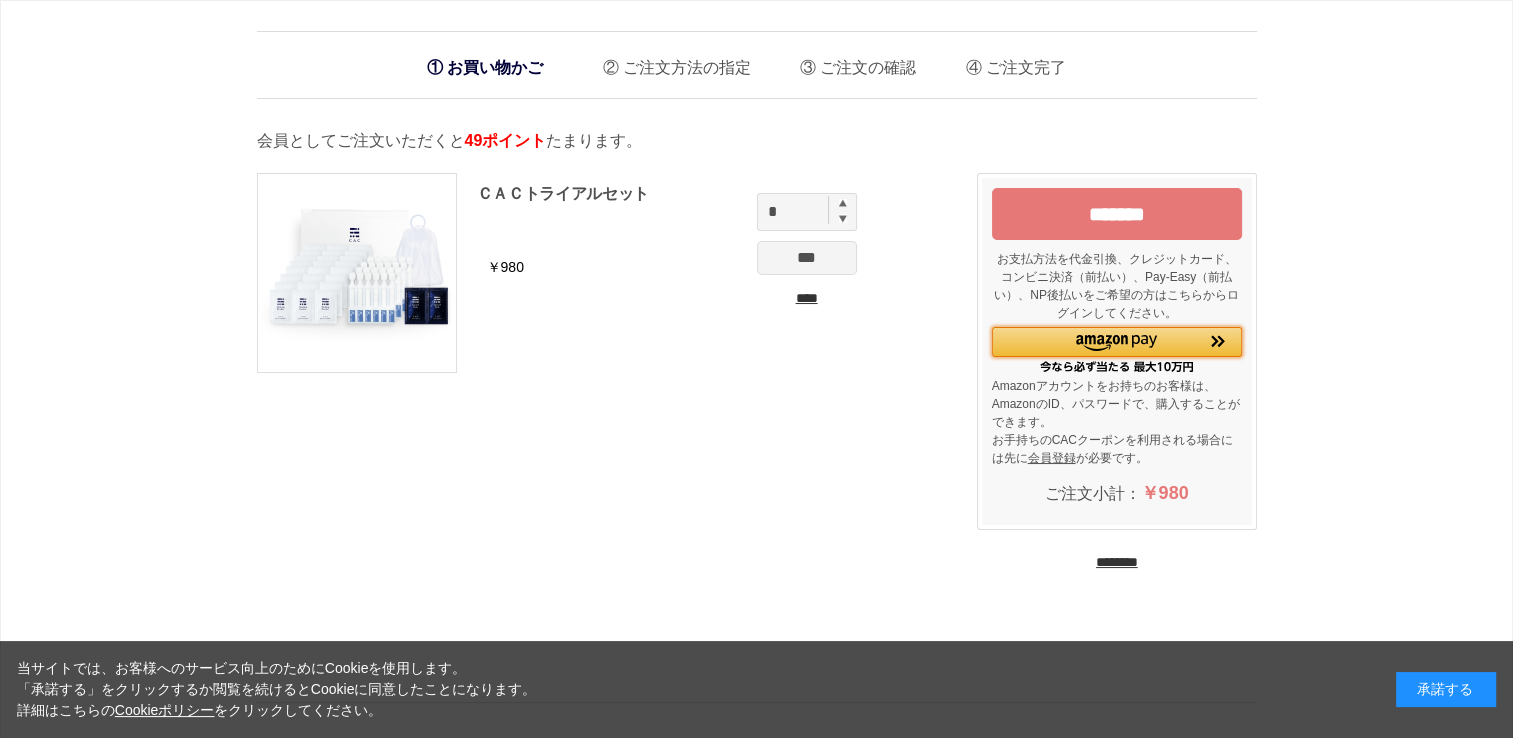 click at bounding box center (1117, 341) 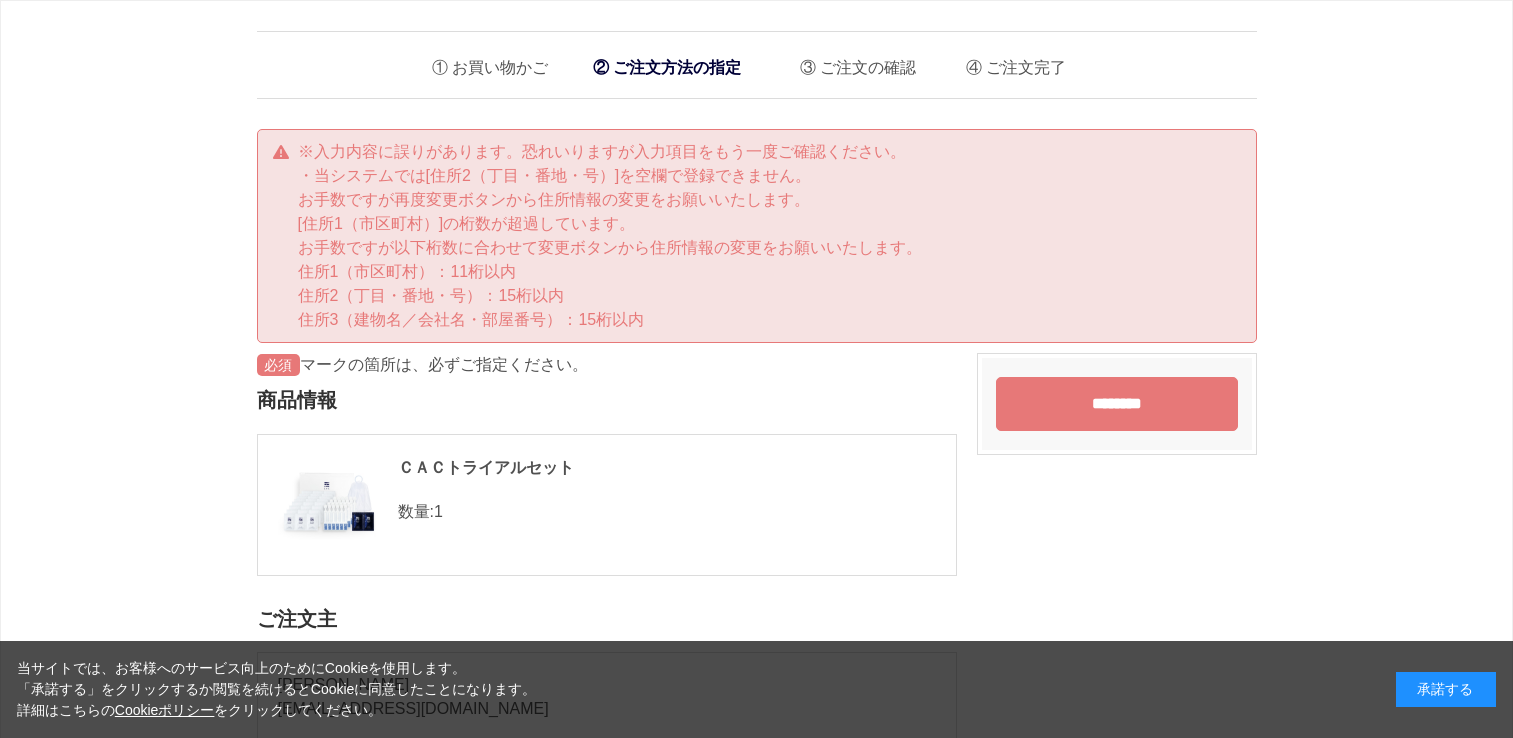 scroll, scrollTop: 0, scrollLeft: 0, axis: both 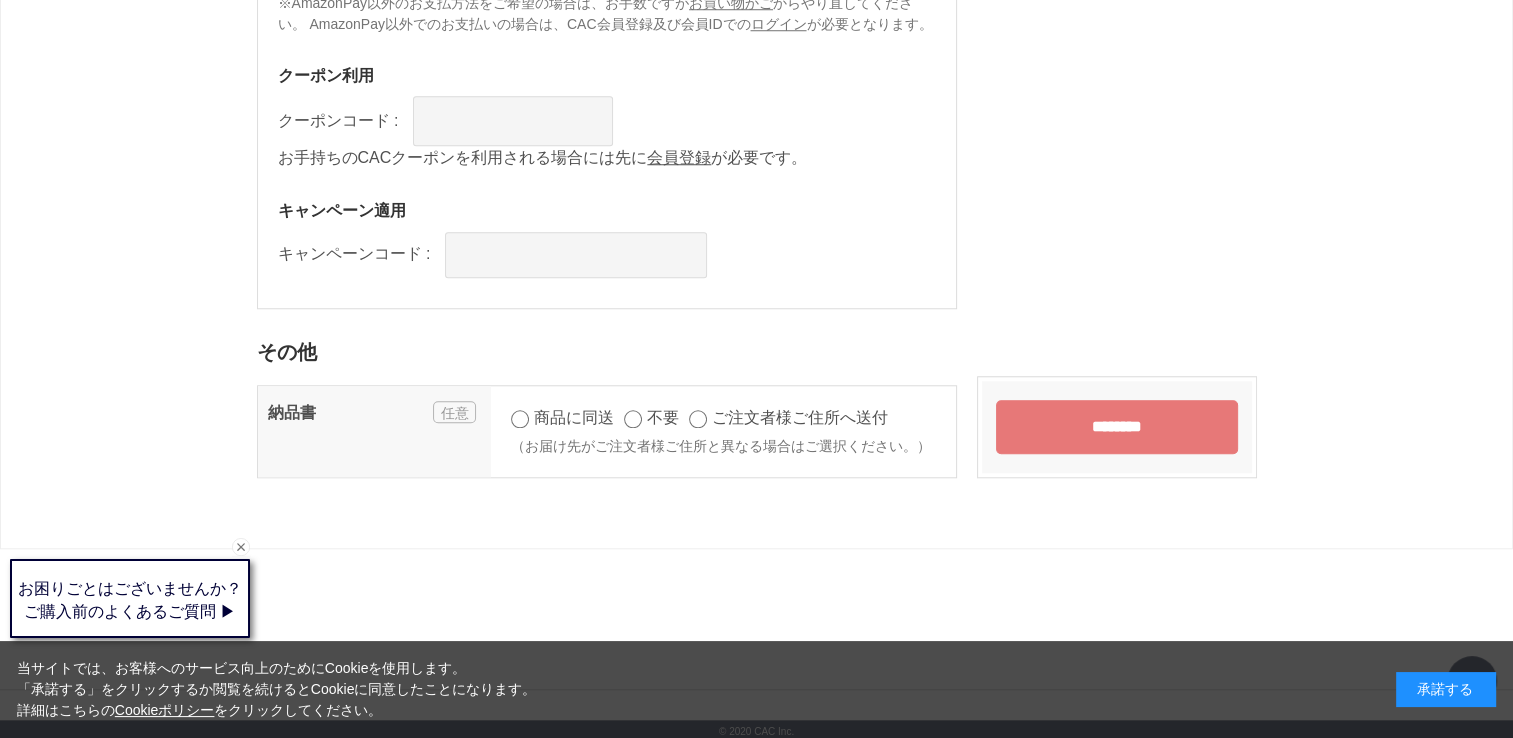 click on "********" at bounding box center [1117, 427] 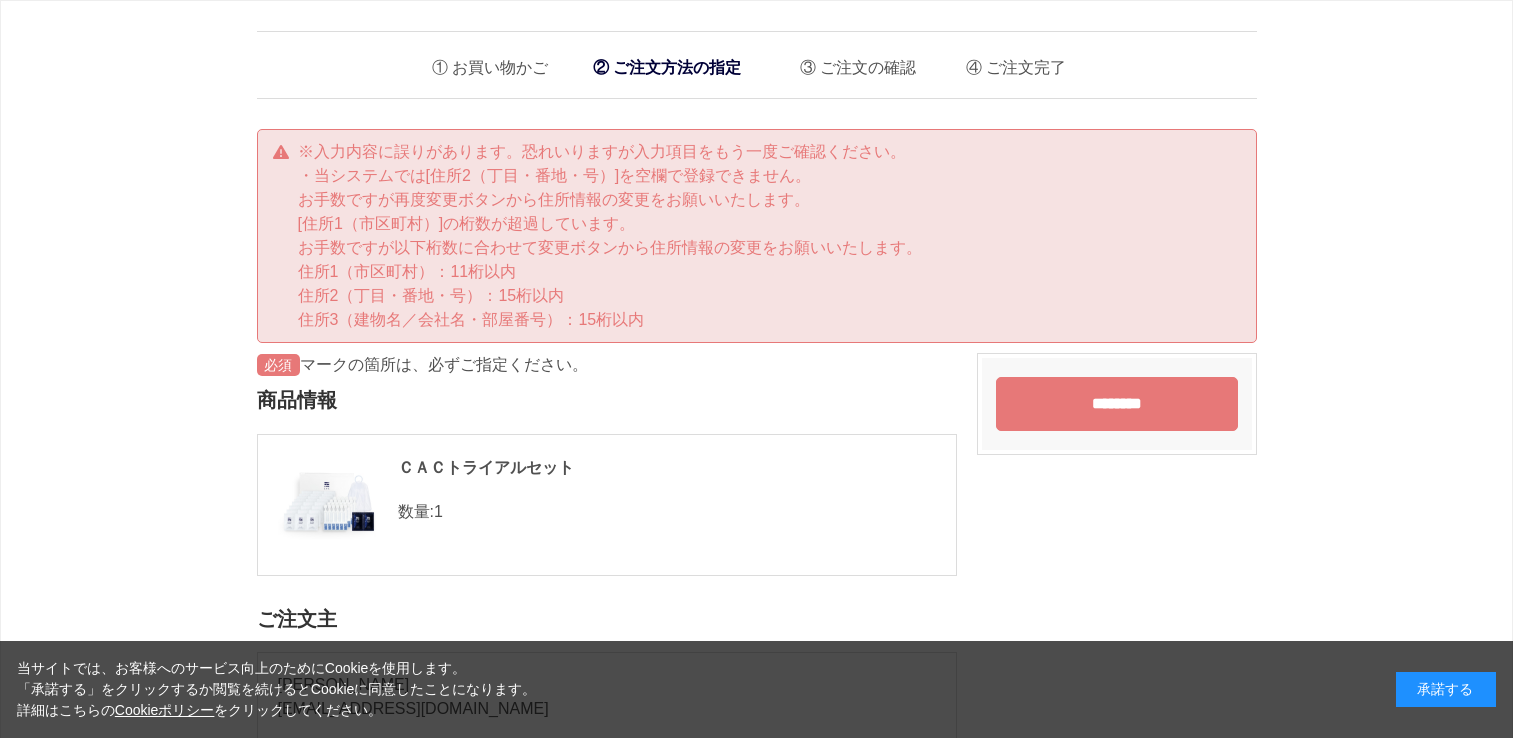 scroll, scrollTop: 0, scrollLeft: 0, axis: both 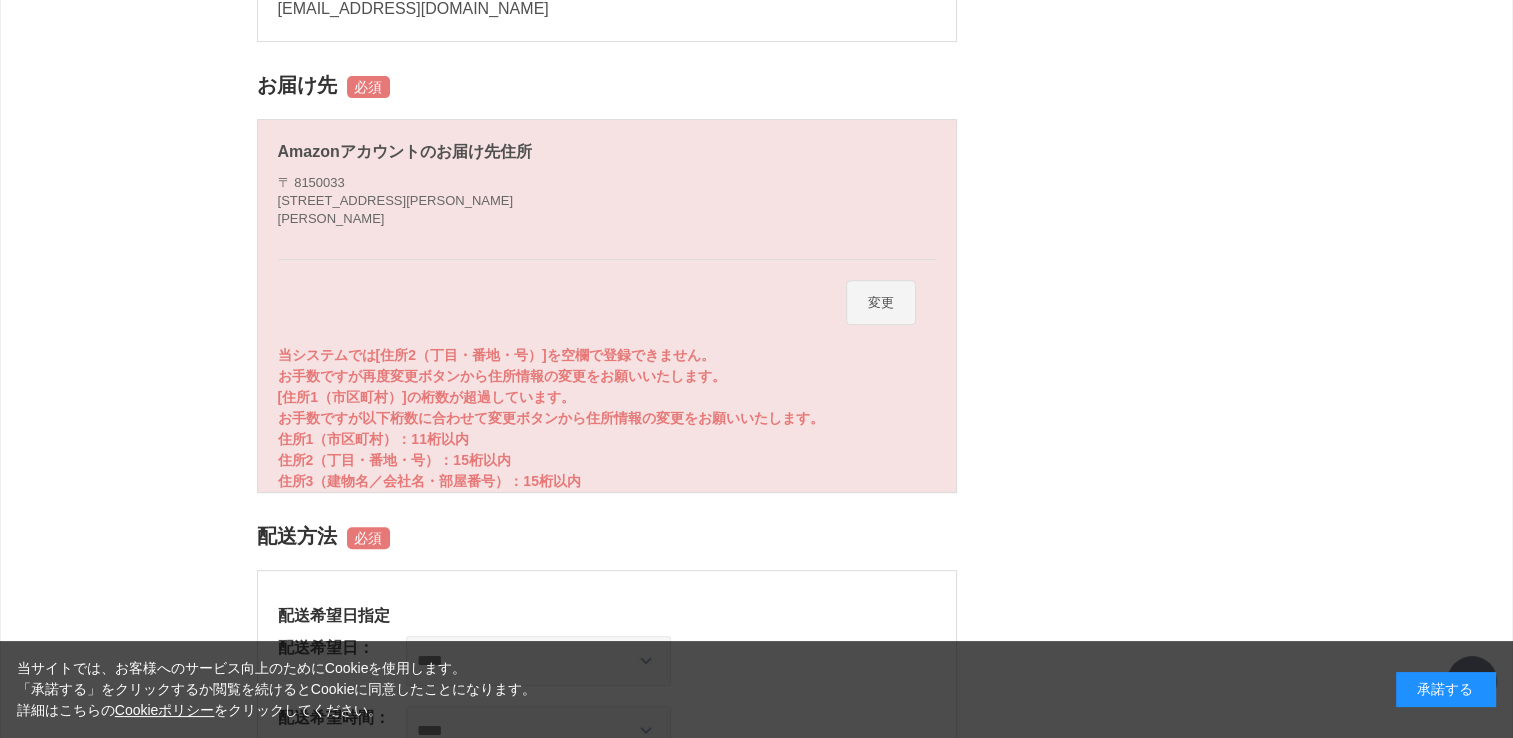 click on "変更" at bounding box center [607, 303] 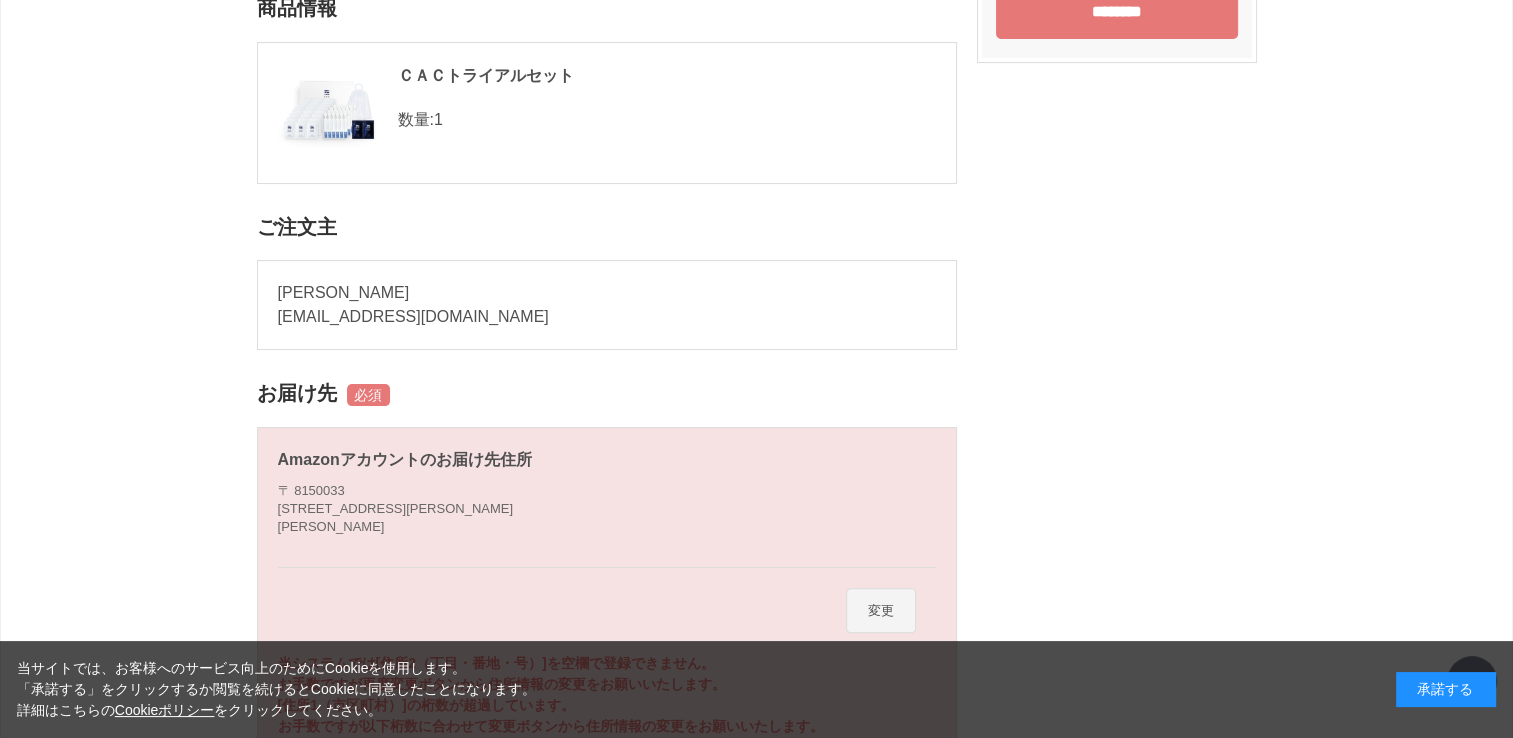 scroll, scrollTop: 700, scrollLeft: 0, axis: vertical 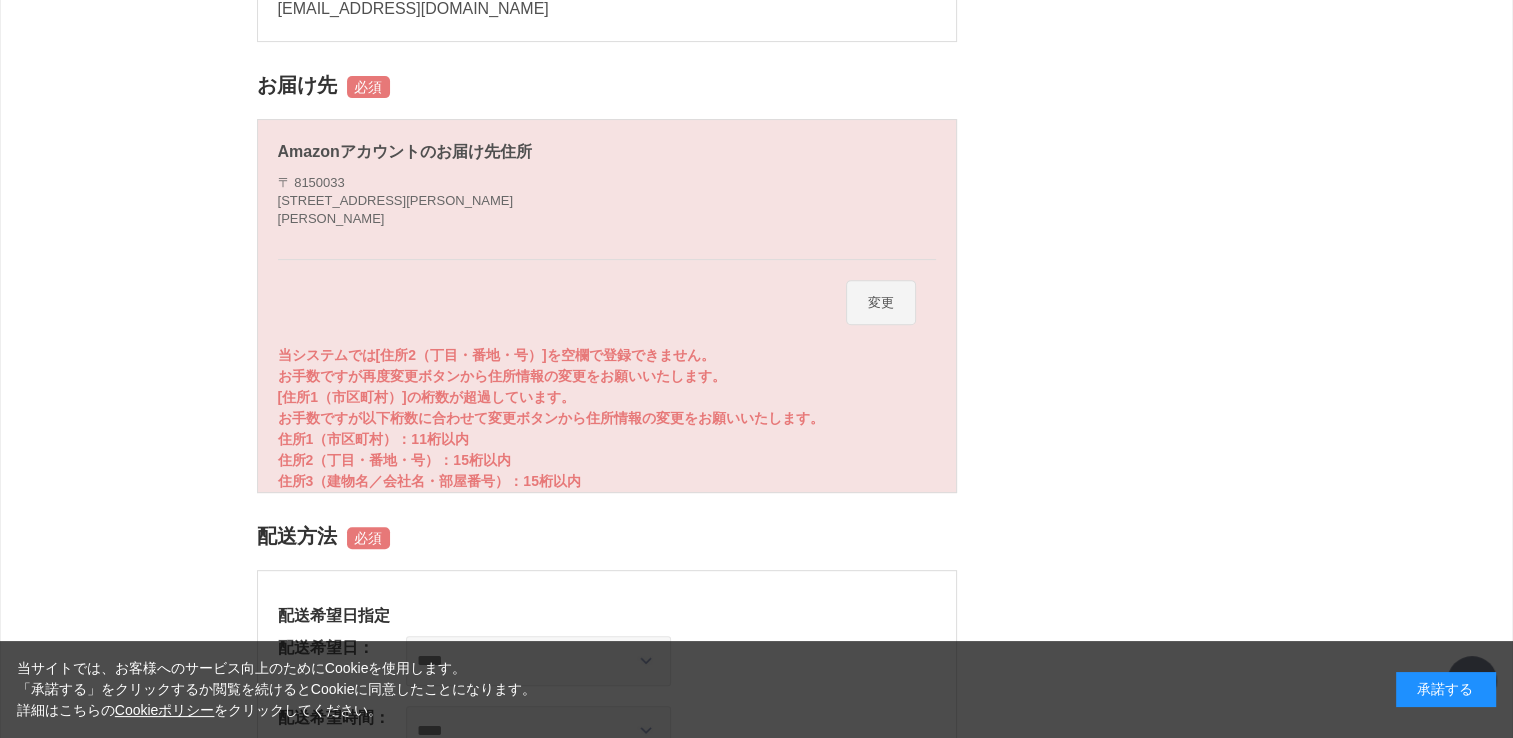 click on "変更" at bounding box center (881, 303) 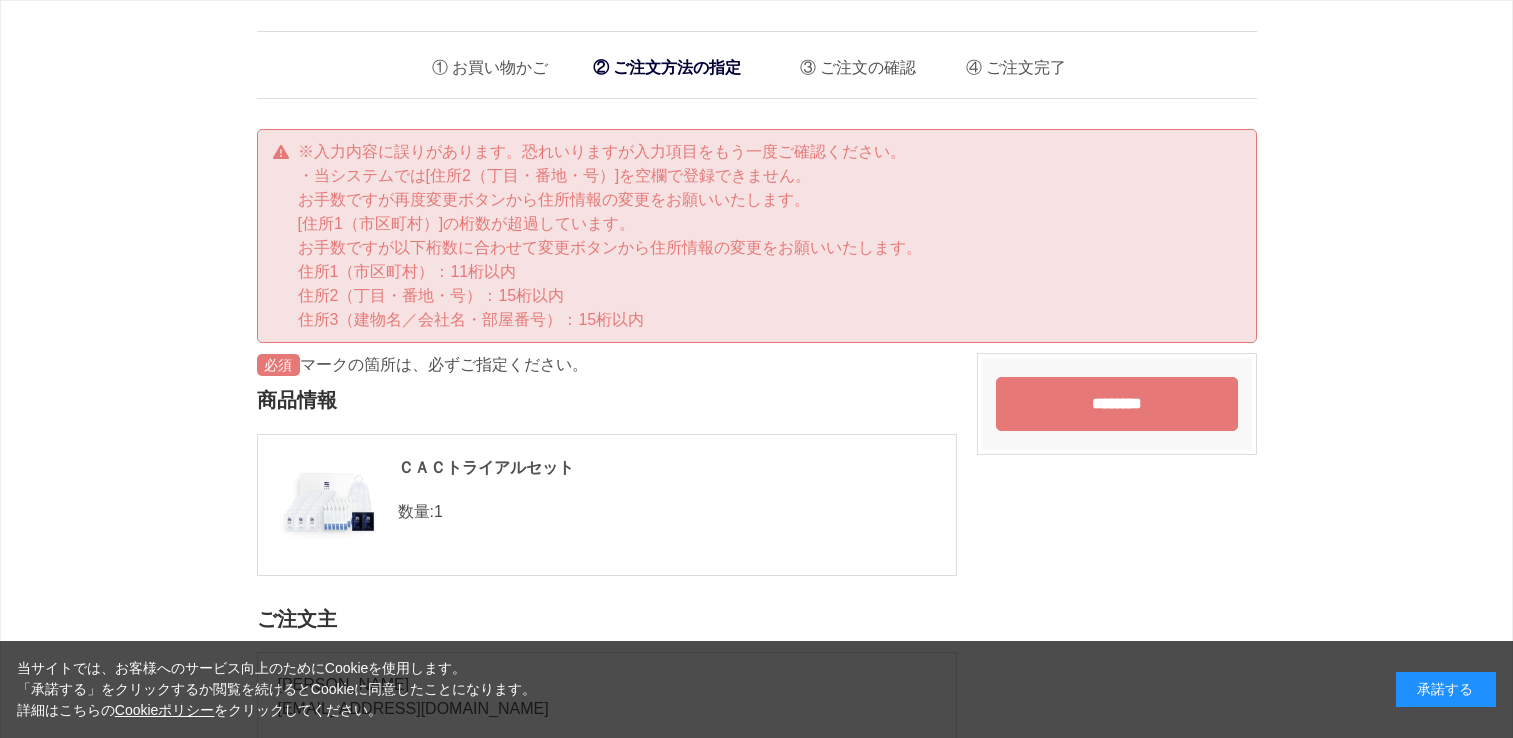 scroll, scrollTop: 0, scrollLeft: 0, axis: both 